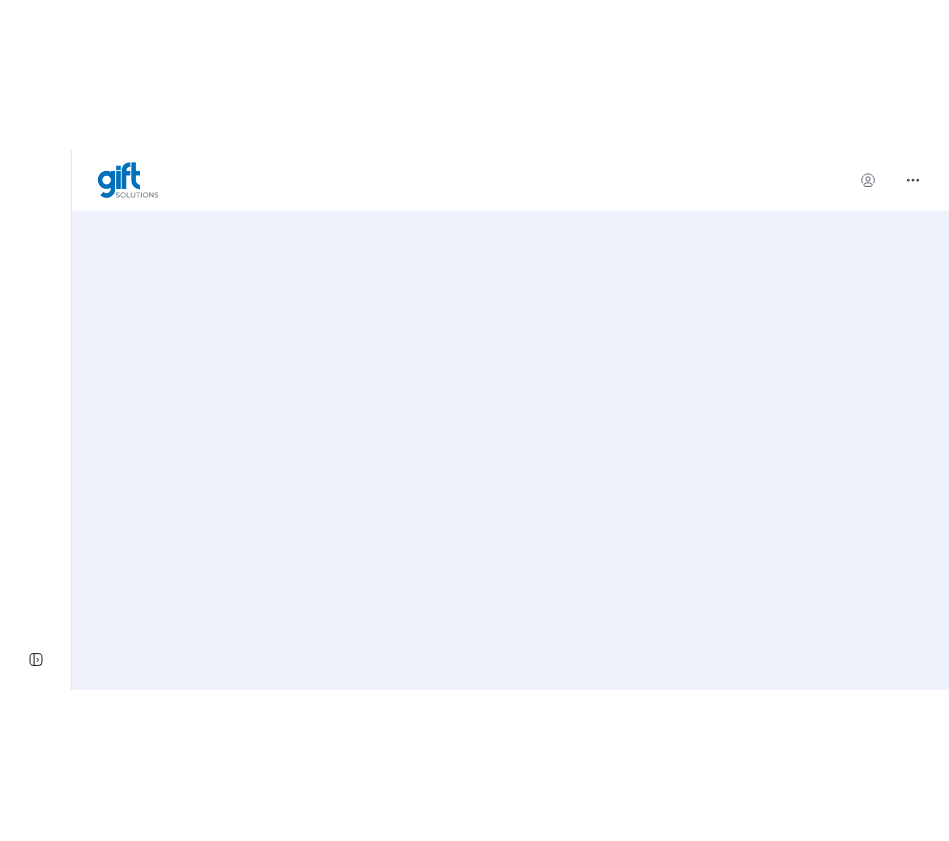 scroll, scrollTop: 0, scrollLeft: 0, axis: both 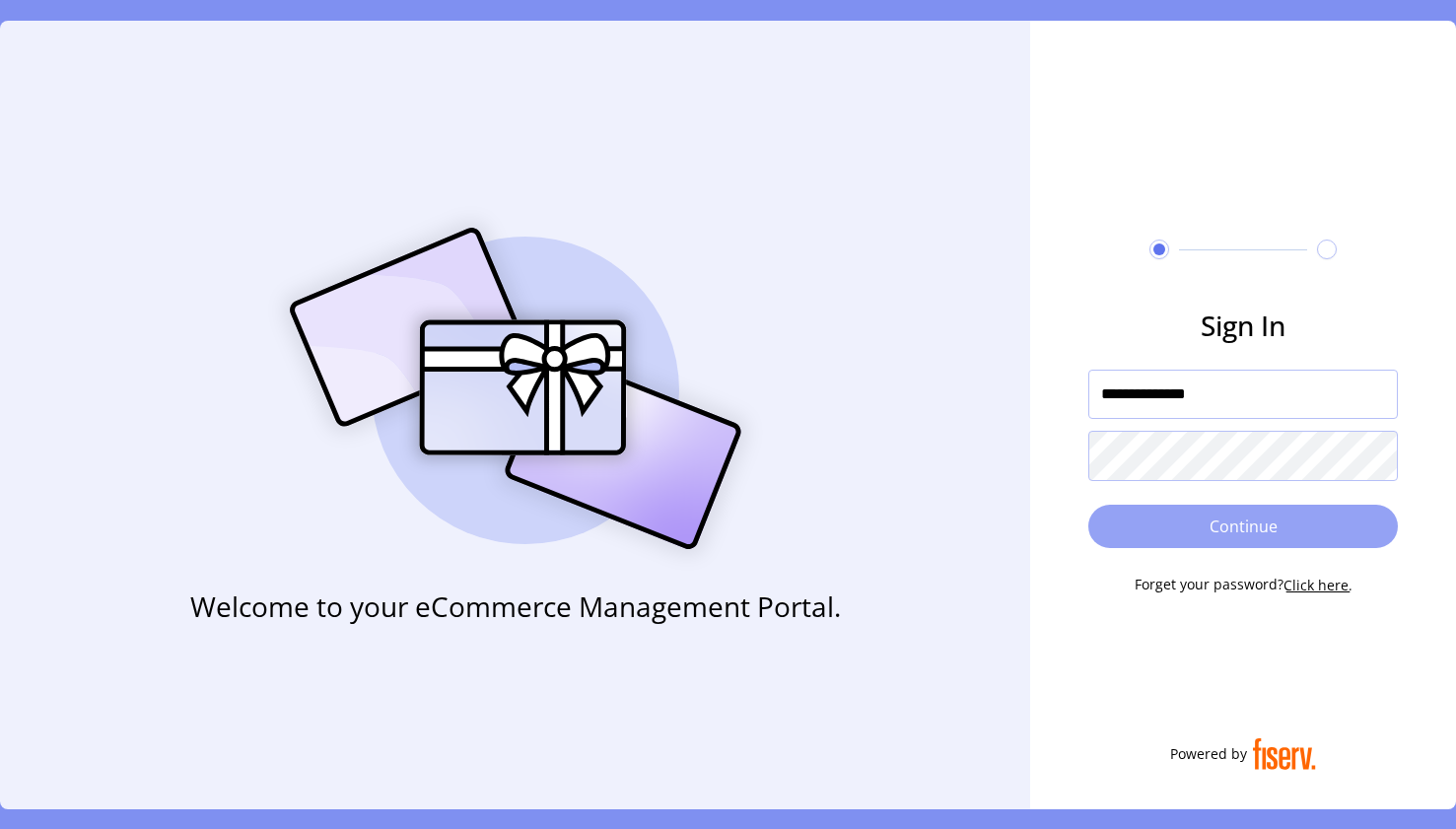 click on "Continue" at bounding box center [1243, 526] 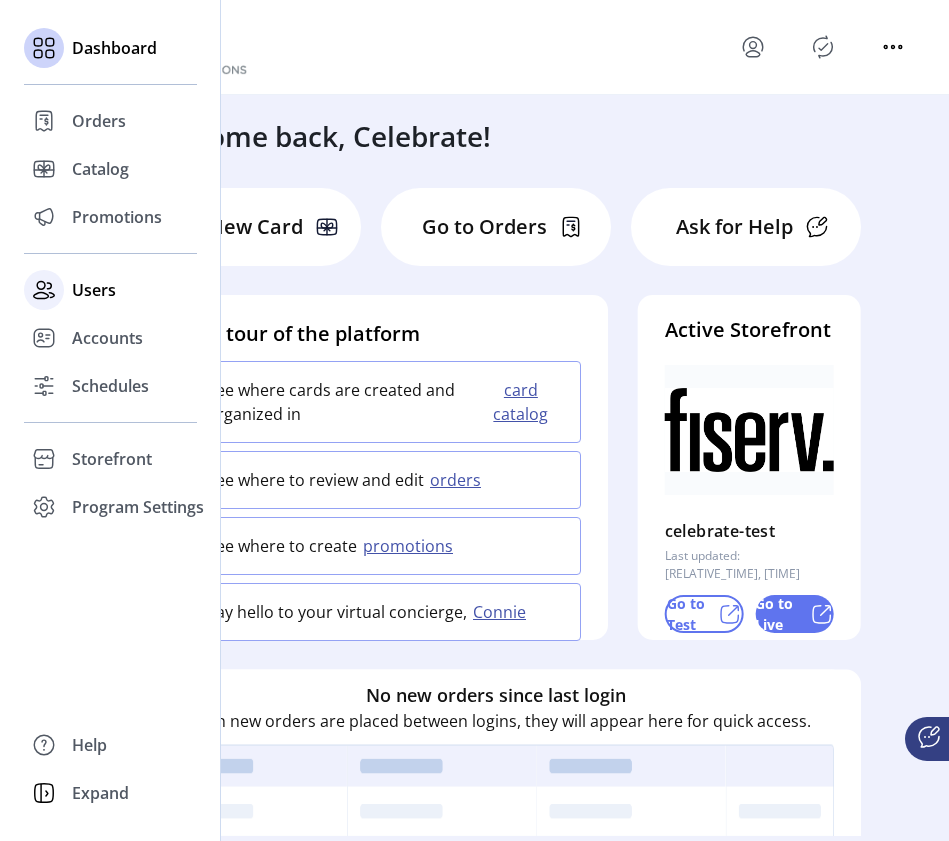 click on "Users" at bounding box center (99, 121) 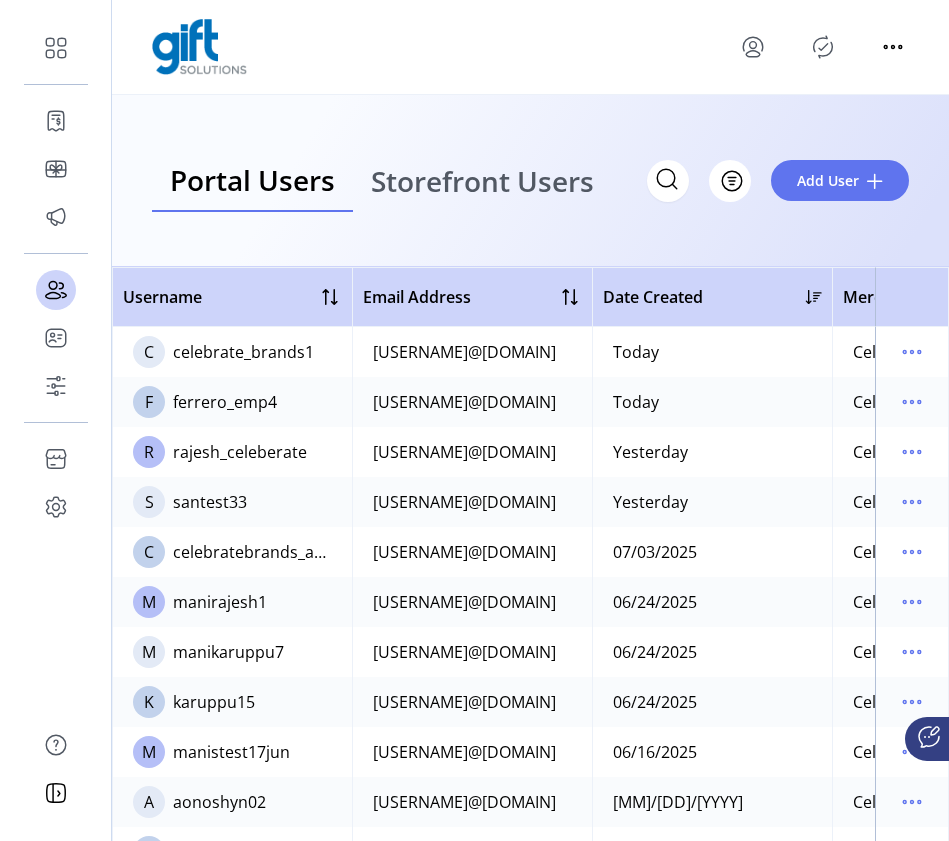 click on "Storefront Users" at bounding box center [482, 181] 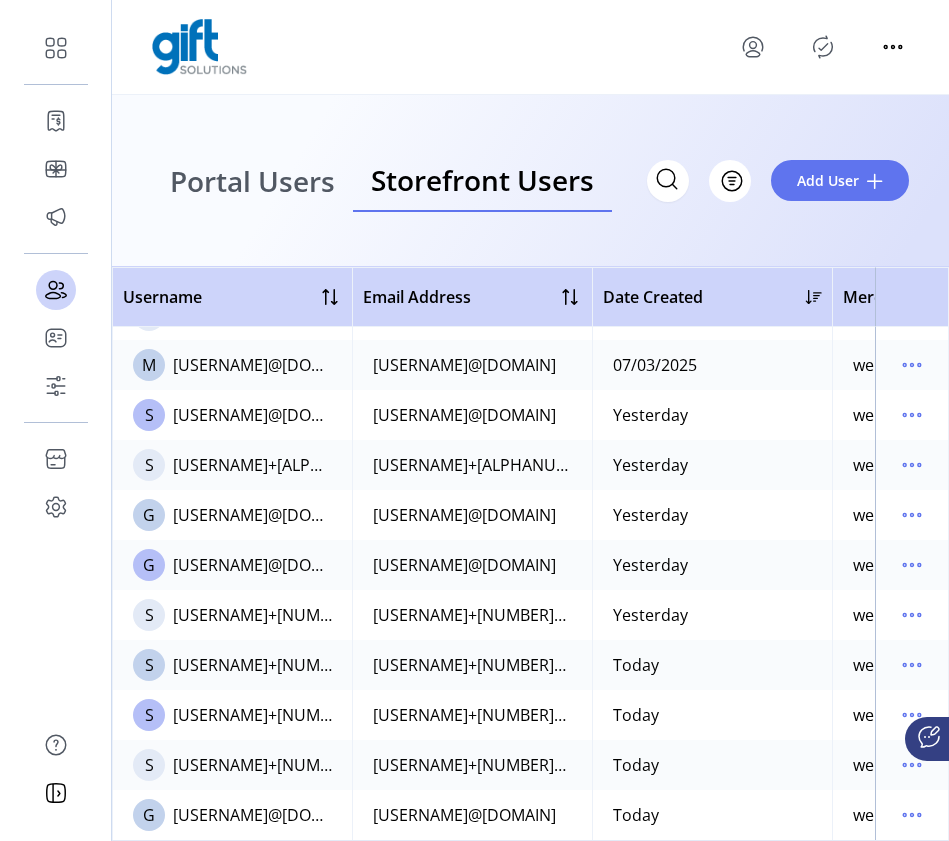 scroll, scrollTop: 53, scrollLeft: 0, axis: vertical 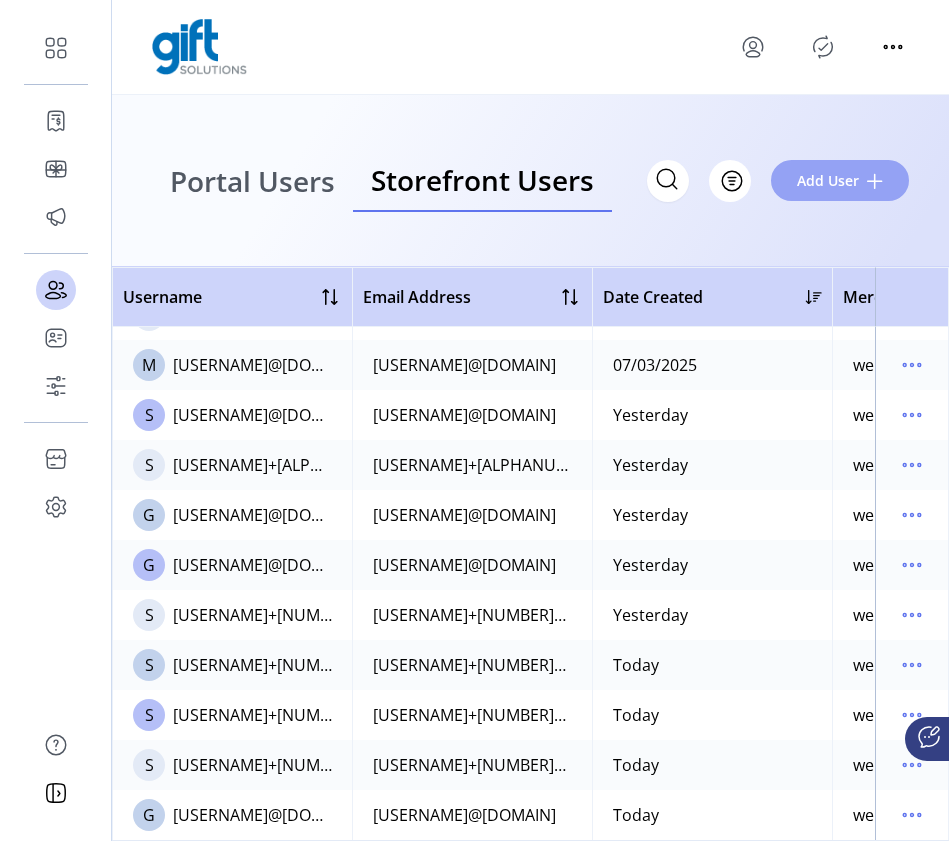 click on "Add User" at bounding box center (828, 180) 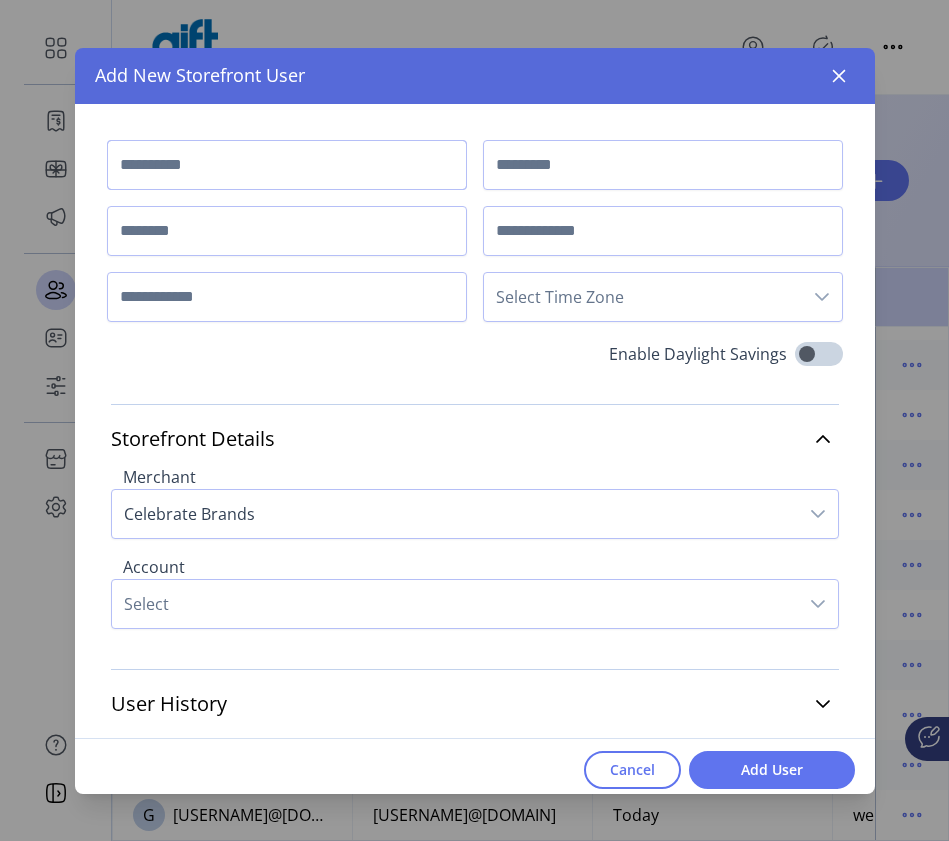 click at bounding box center (287, 165) 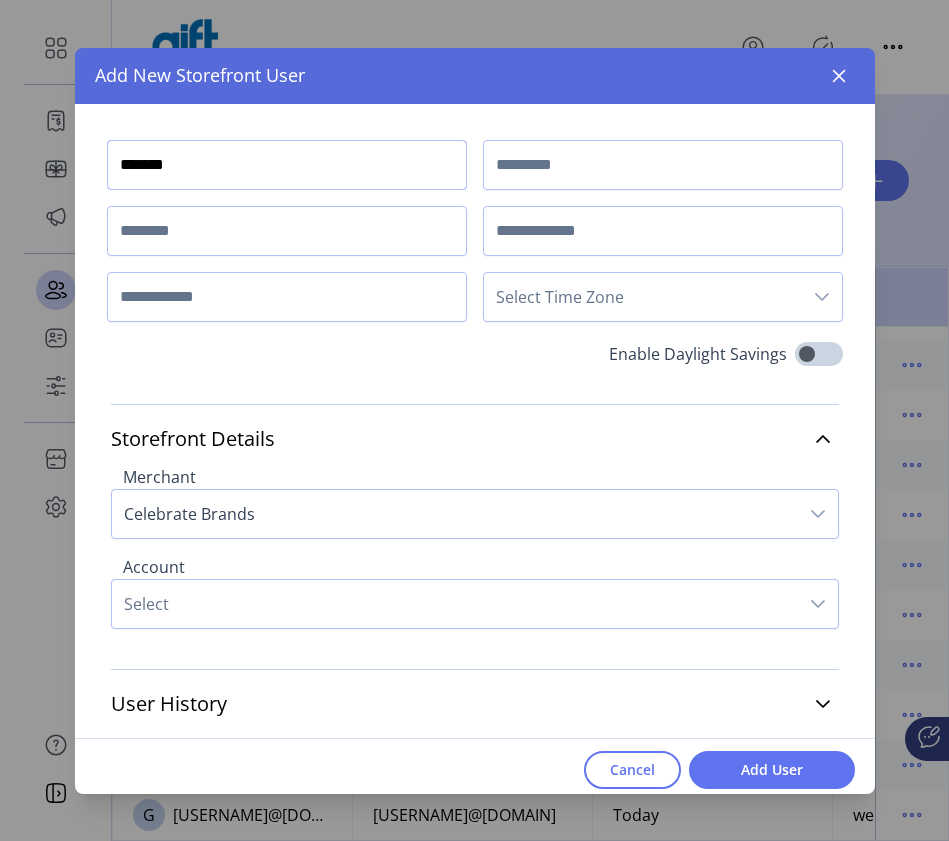 type on "*******" 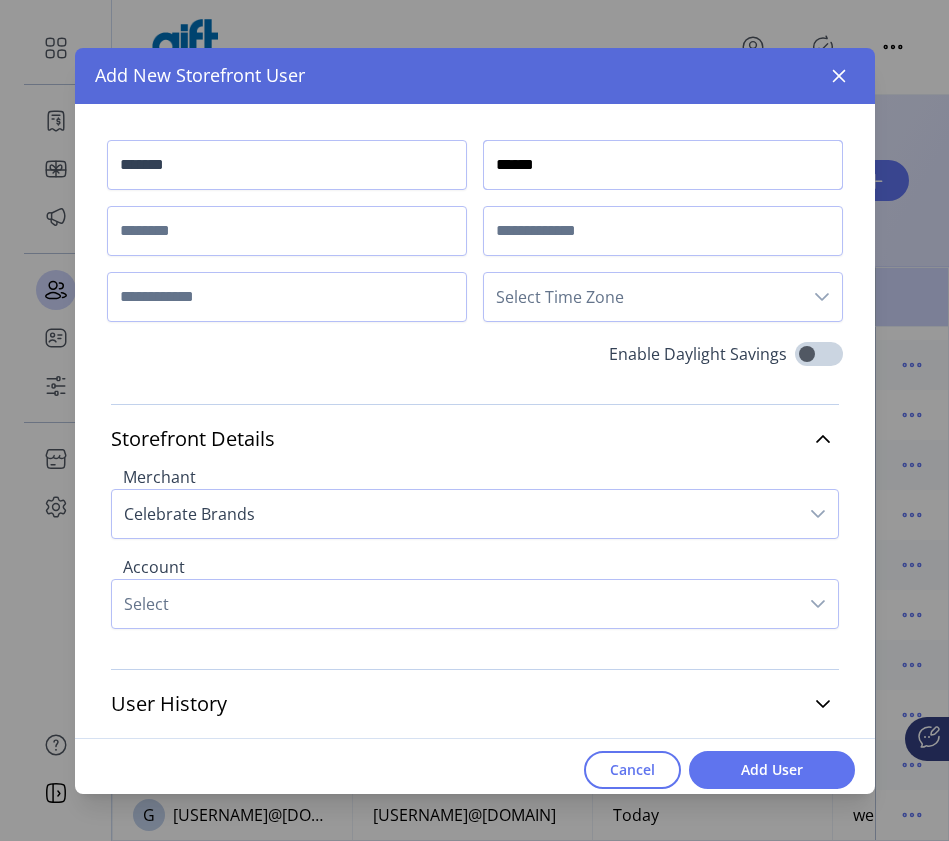 type on "******" 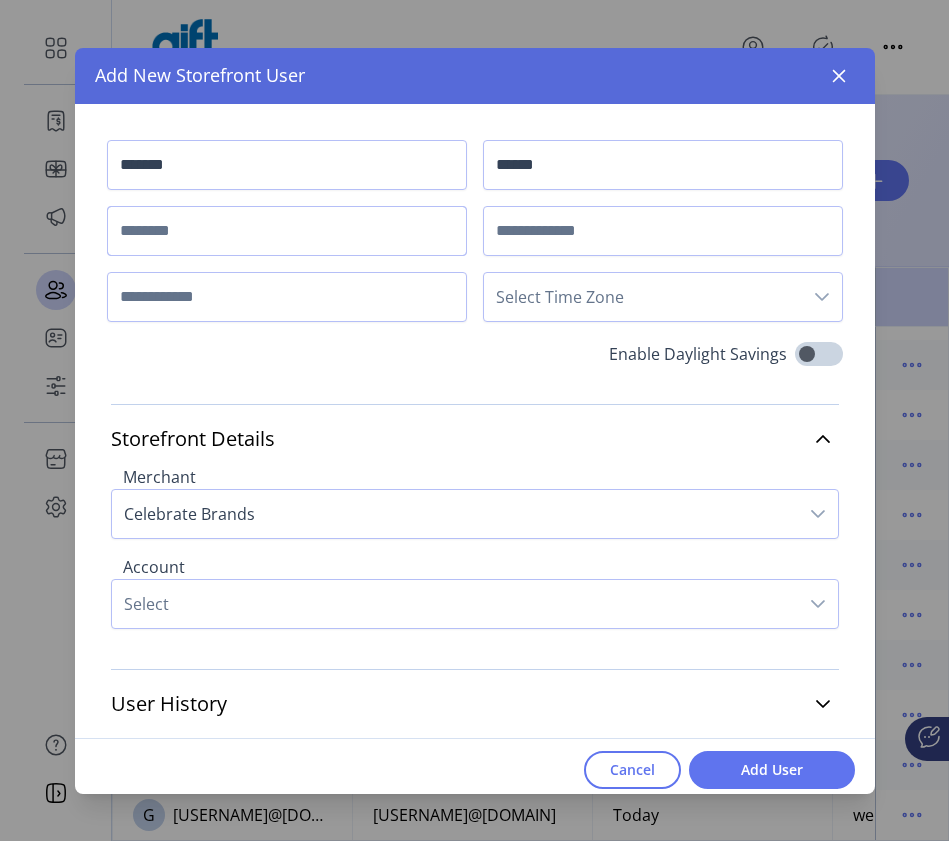 click at bounding box center [287, 231] 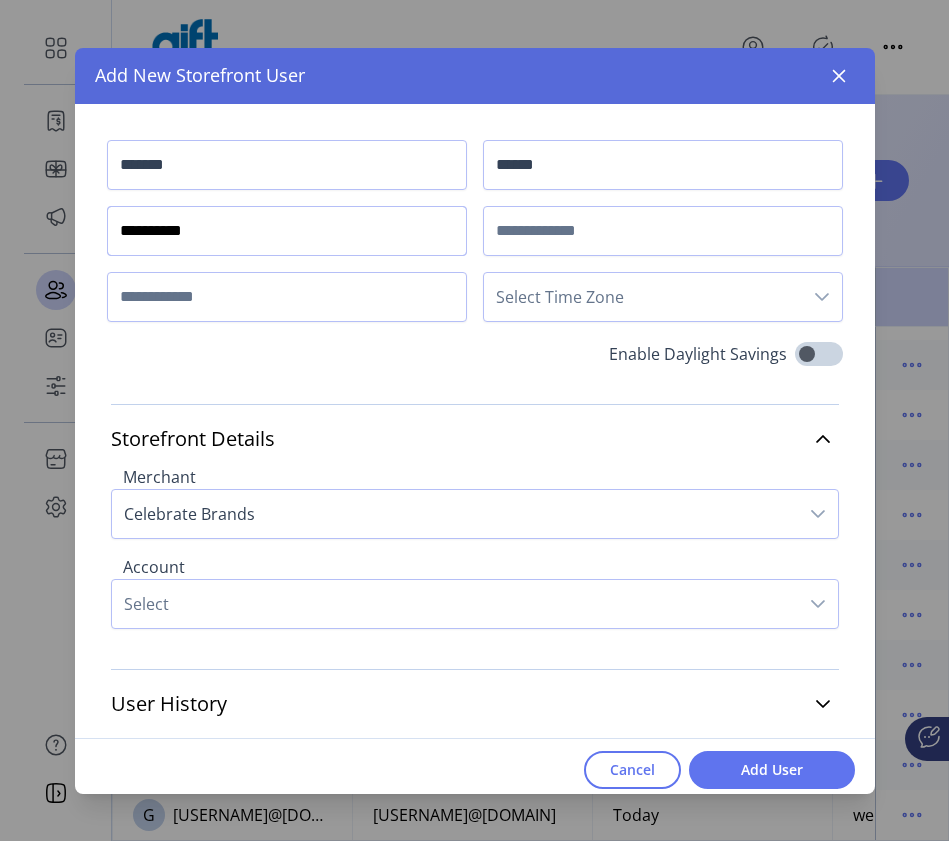 type on "**********" 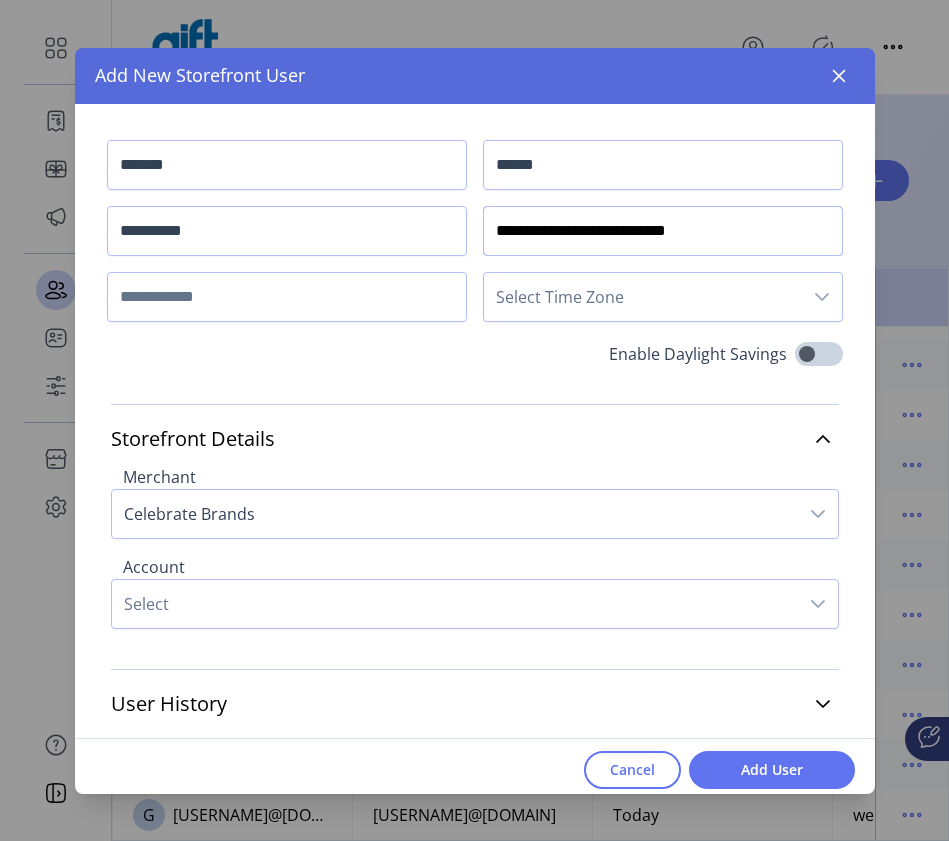 type on "**********" 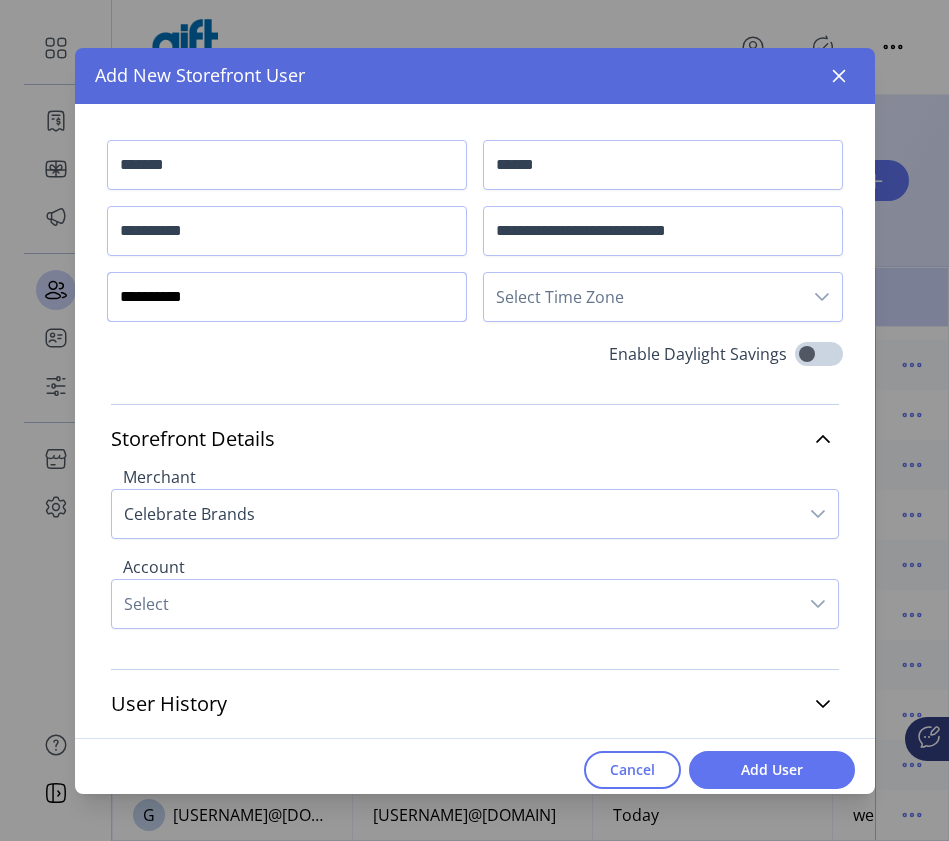 type on "**********" 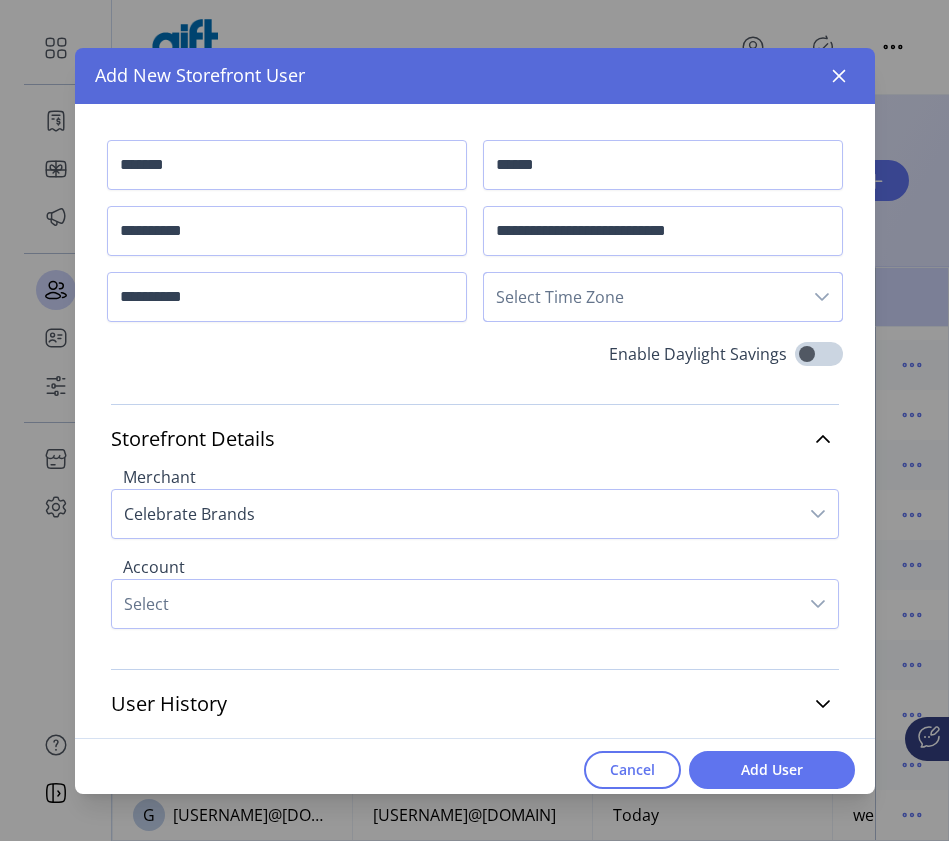 click on "Select Time Zone" at bounding box center [643, 297] 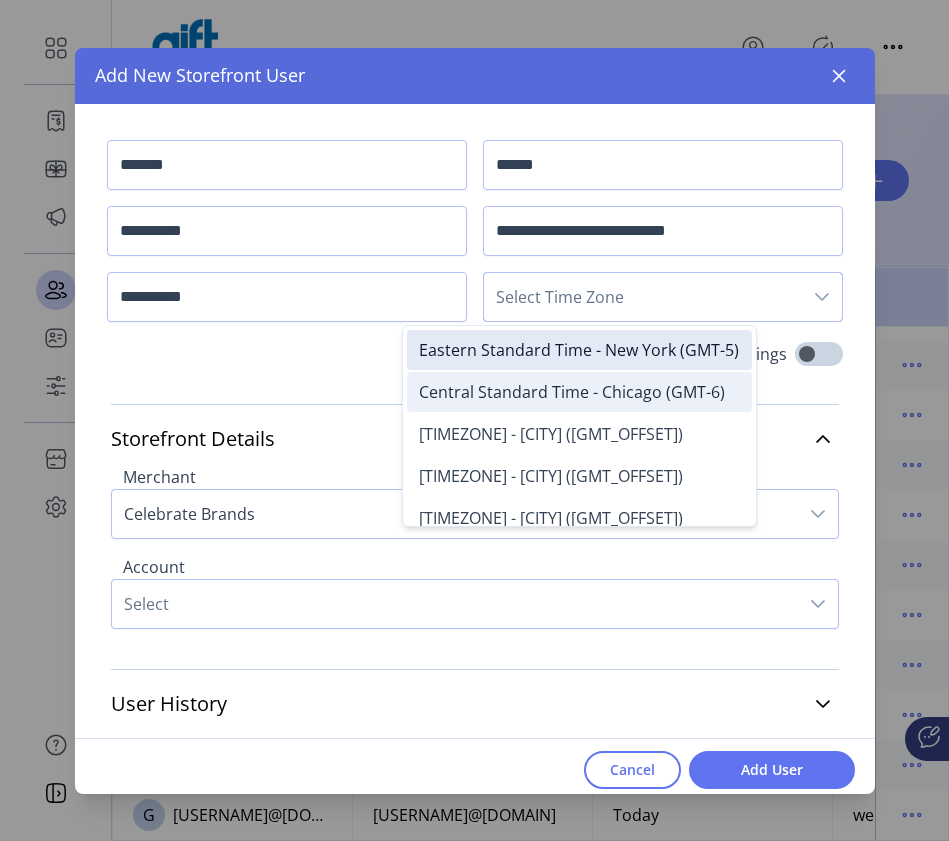 click on "Central Standard Time - Chicago (GMT-6)" at bounding box center [572, 392] 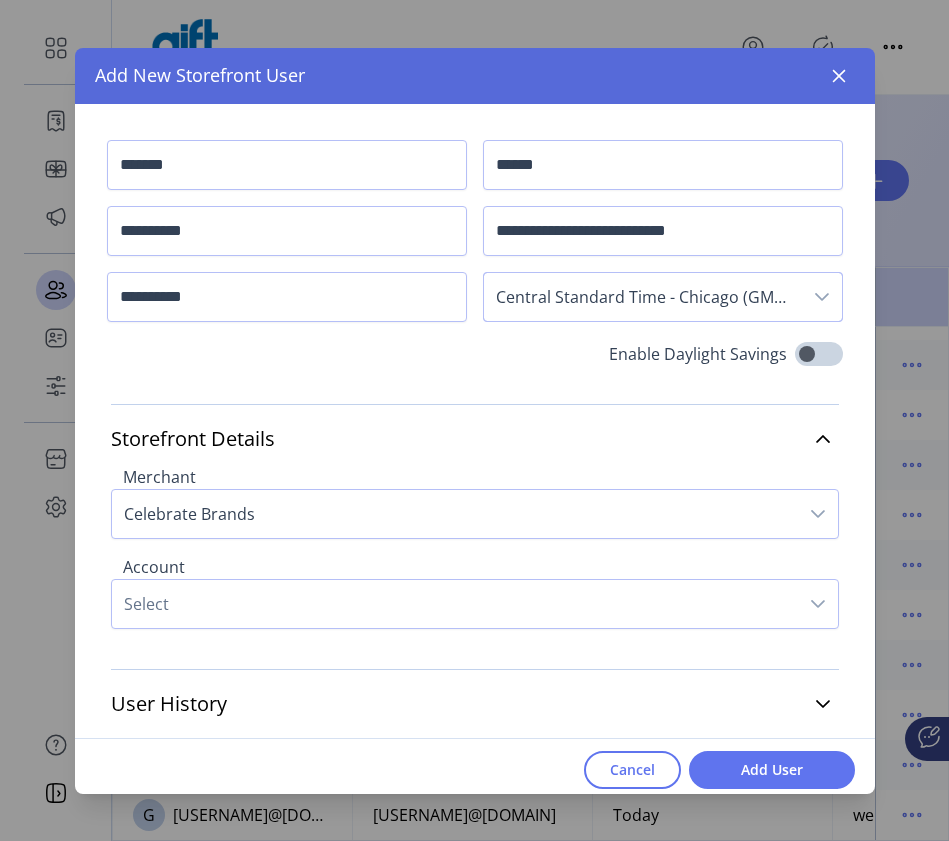 click on "Select" at bounding box center (455, 604) 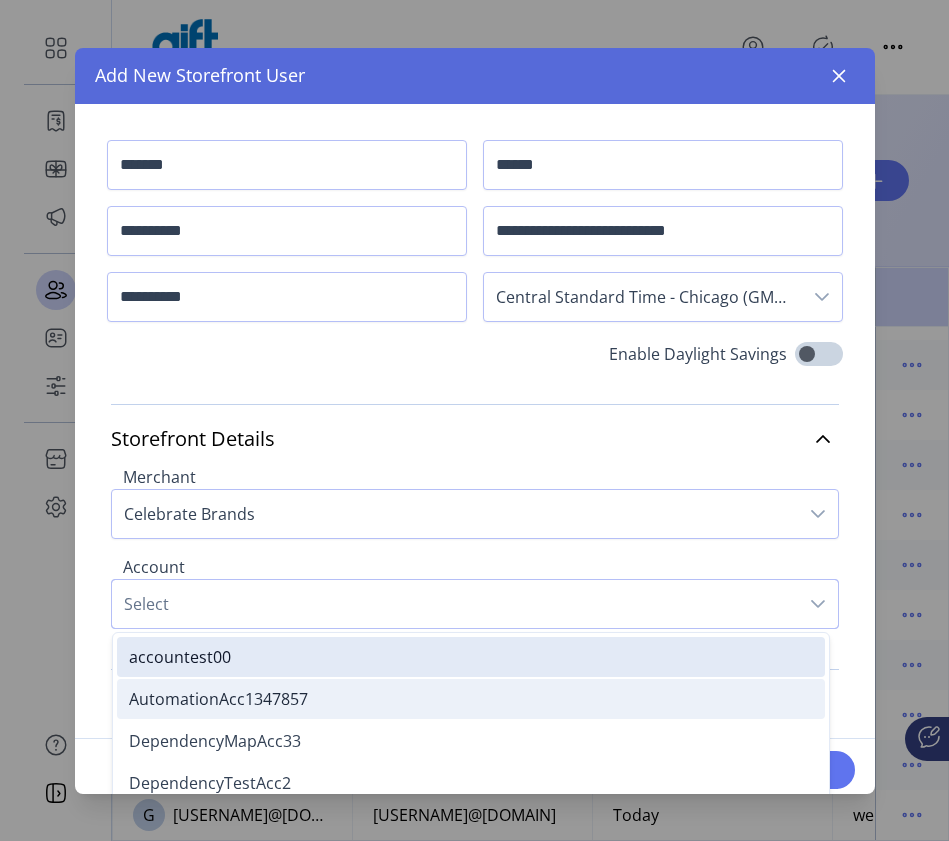 click on "AutomationAcc1347857" at bounding box center [218, 699] 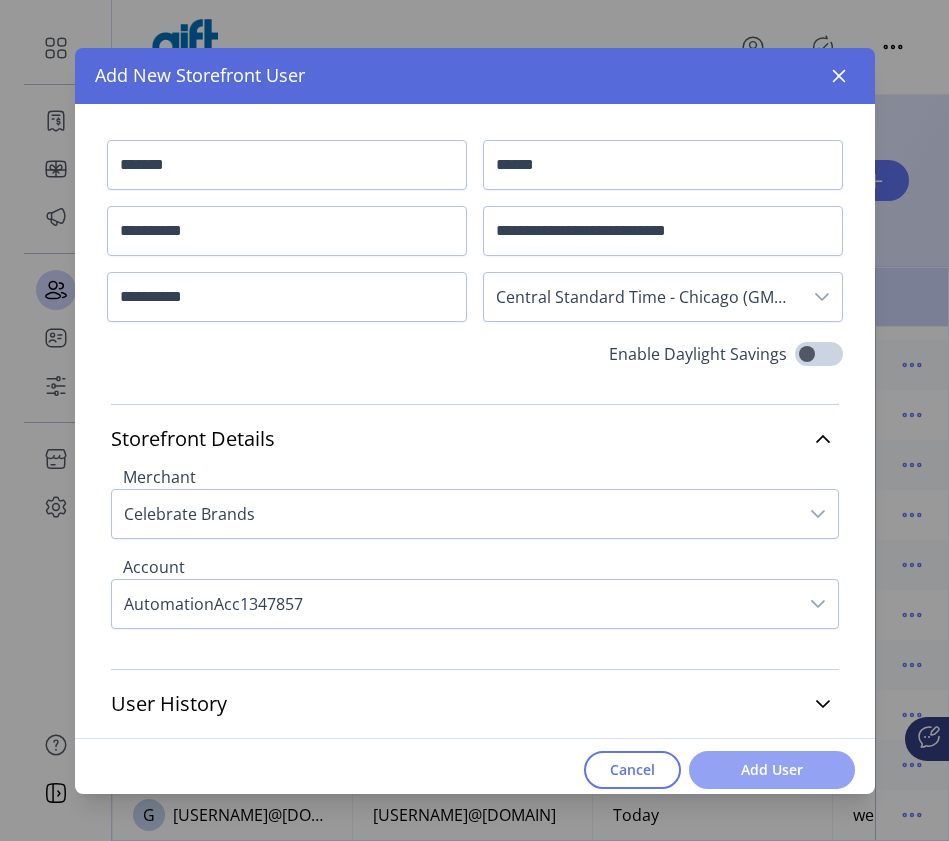 click on "Add User" at bounding box center [772, 769] 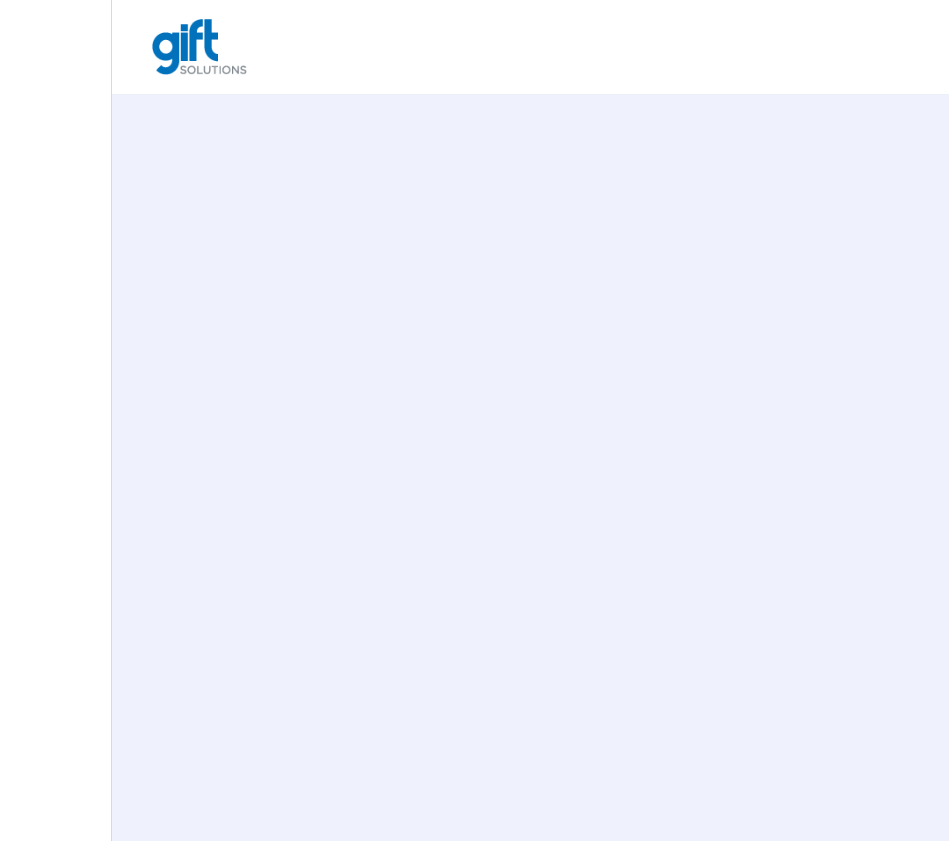 scroll, scrollTop: 0, scrollLeft: 0, axis: both 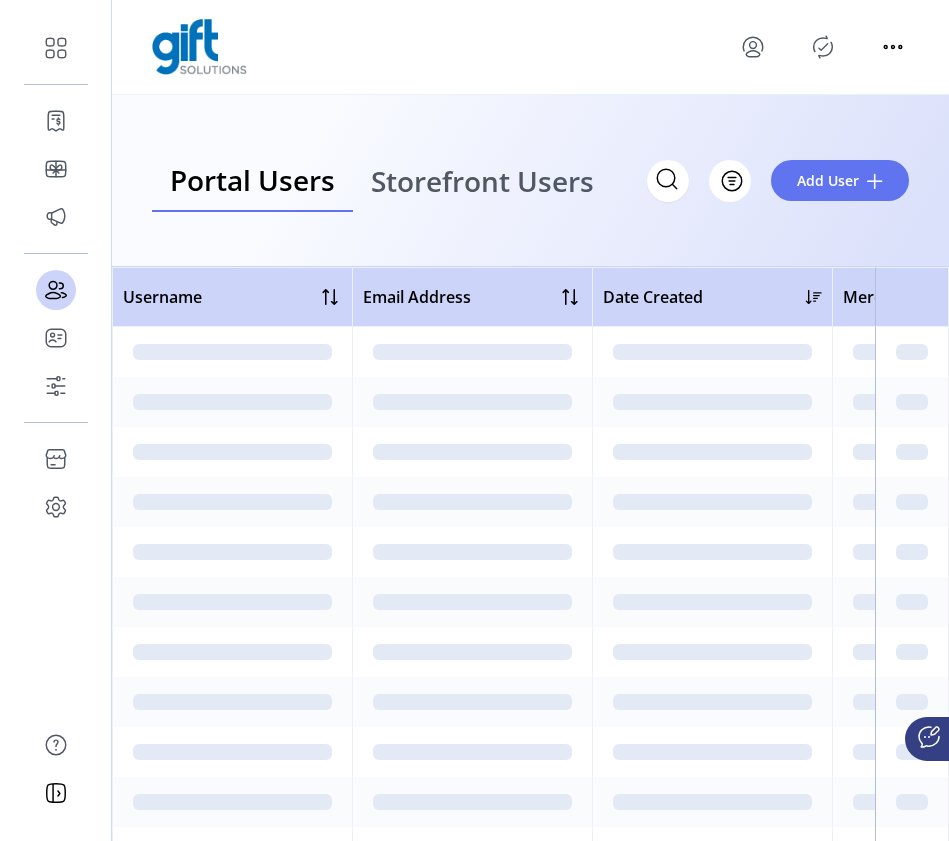 click on "Storefront Users" at bounding box center (482, 181) 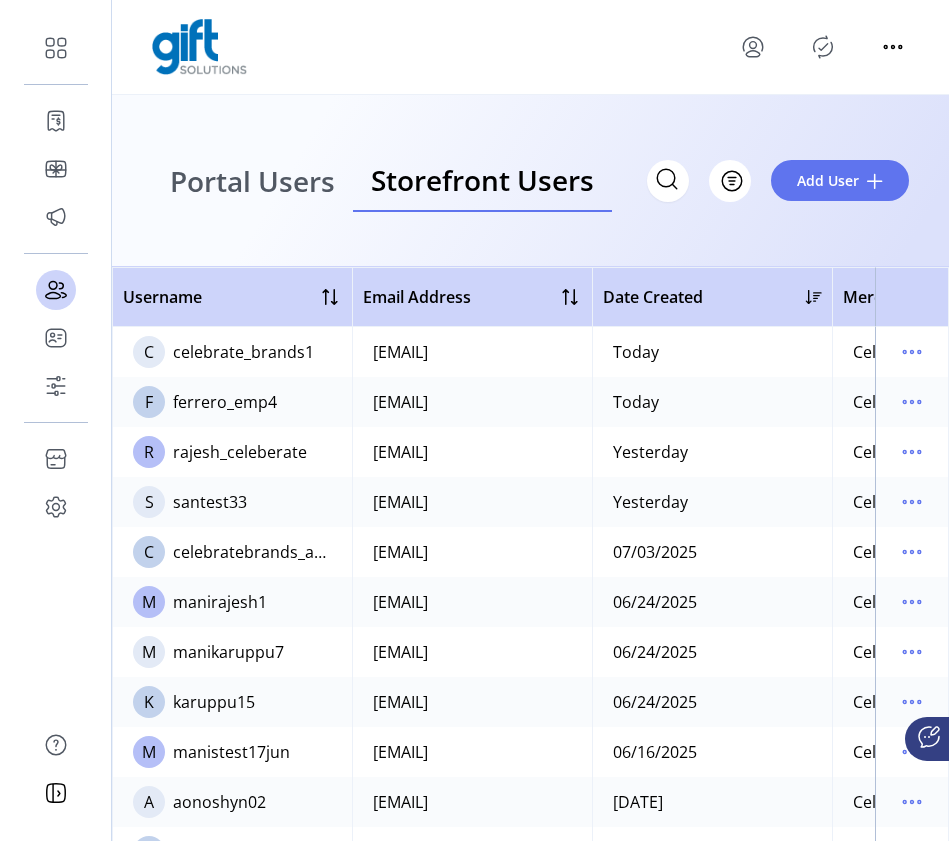 click at bounding box center (823, 47) 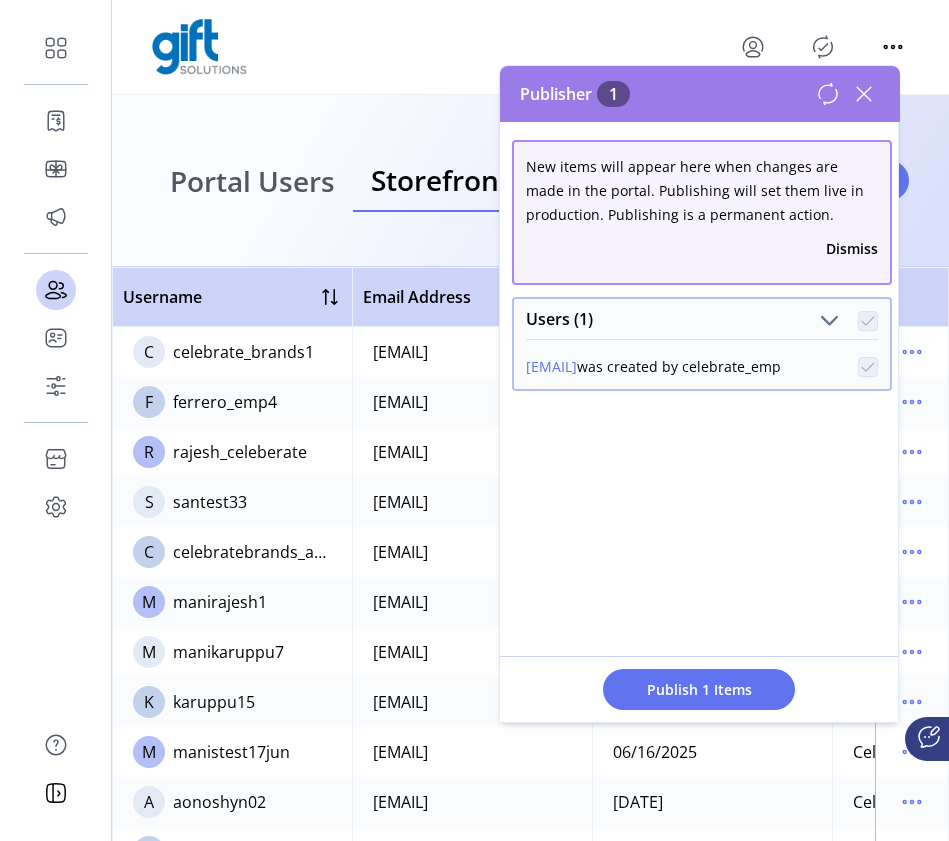 click at bounding box center (864, 94) 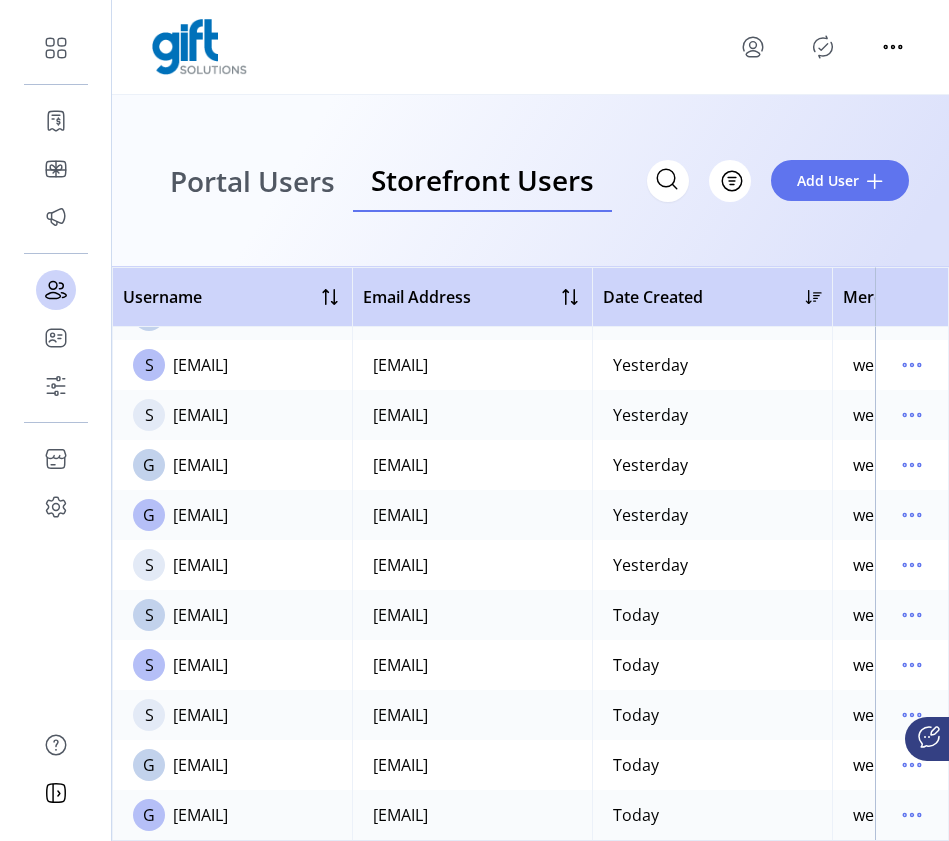 scroll, scrollTop: 103, scrollLeft: 0, axis: vertical 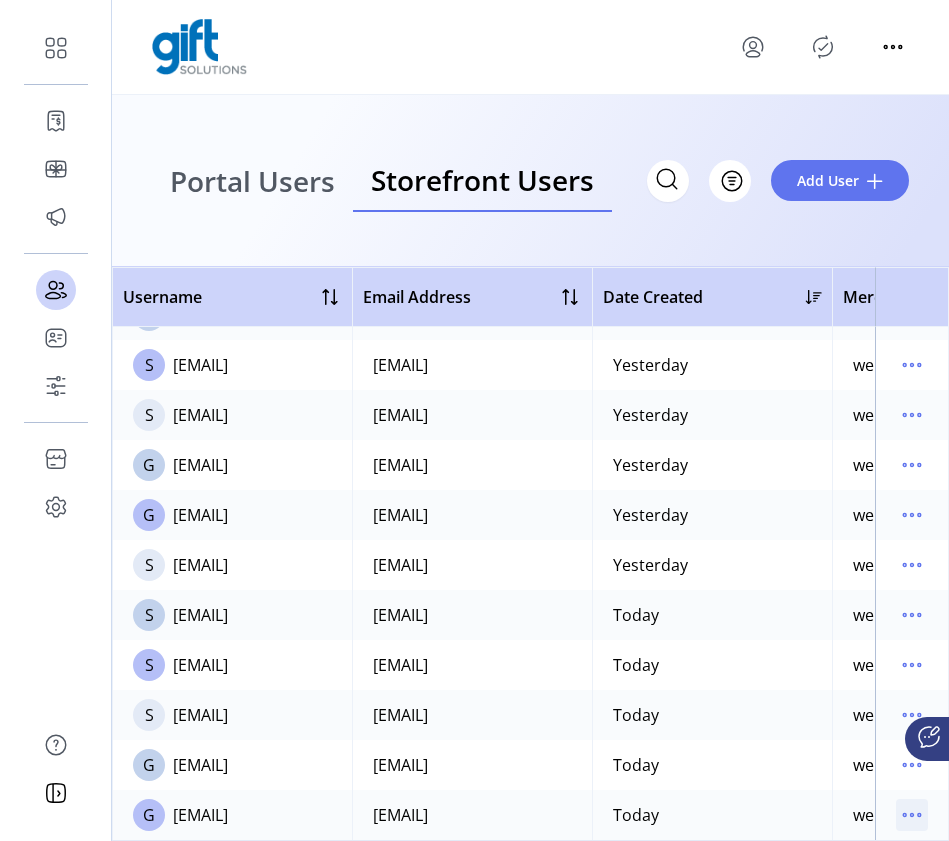 click at bounding box center [912, 815] 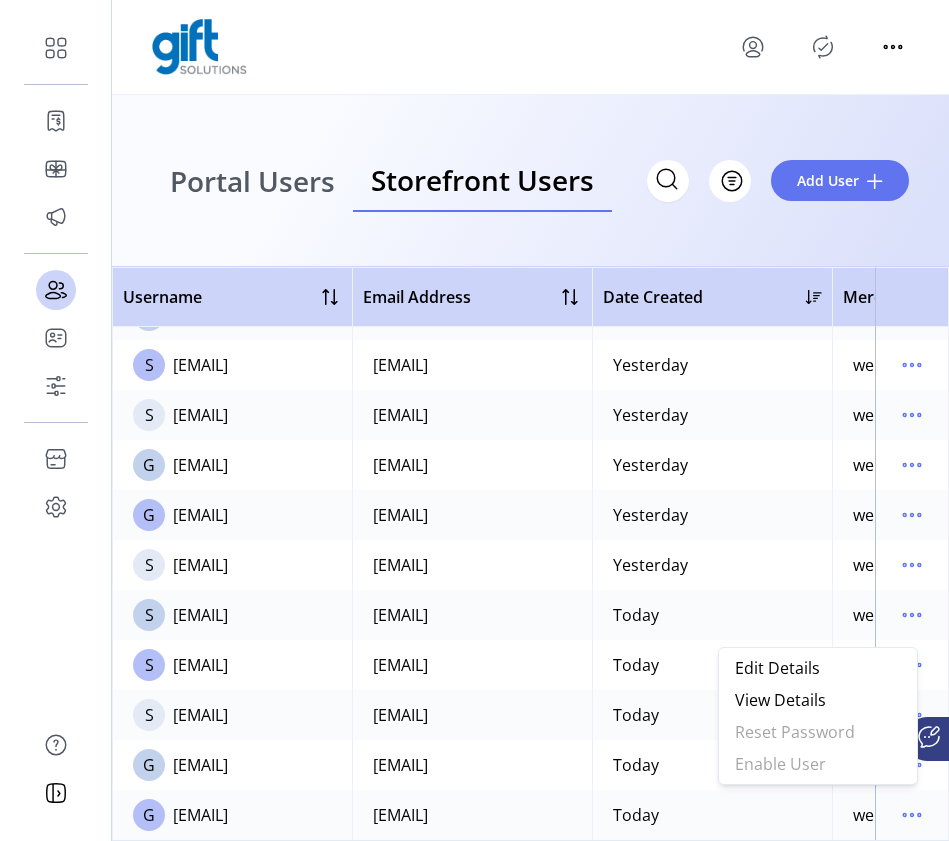 click at bounding box center (530, 47) 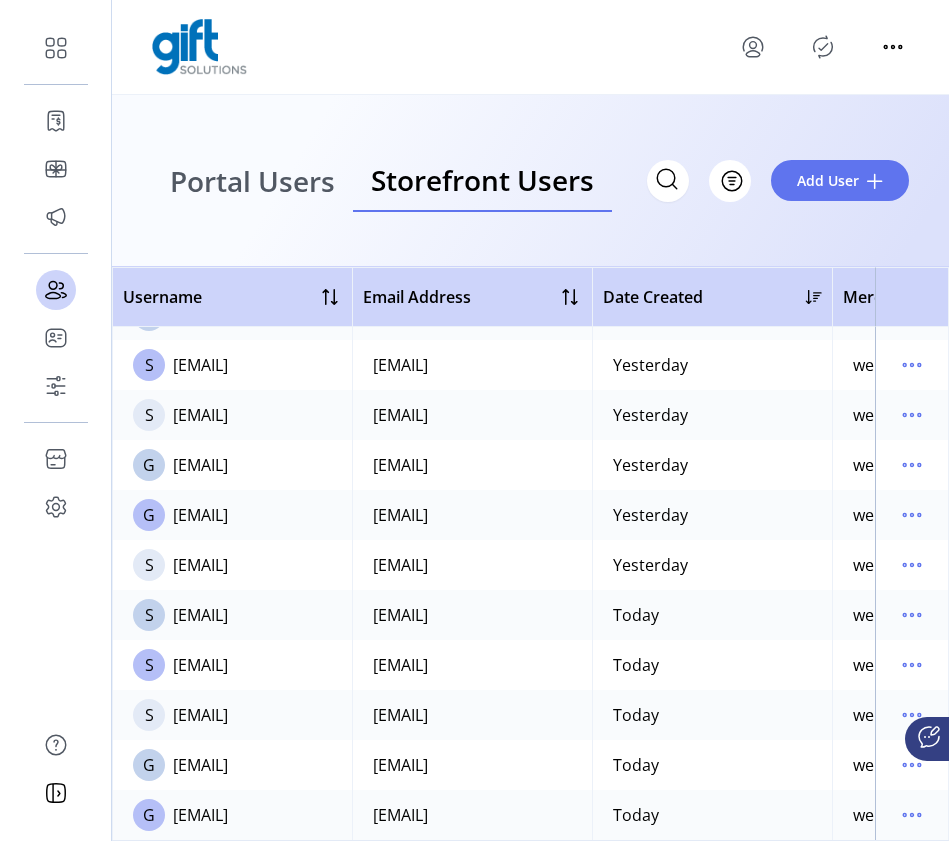 click at bounding box center [823, 47] 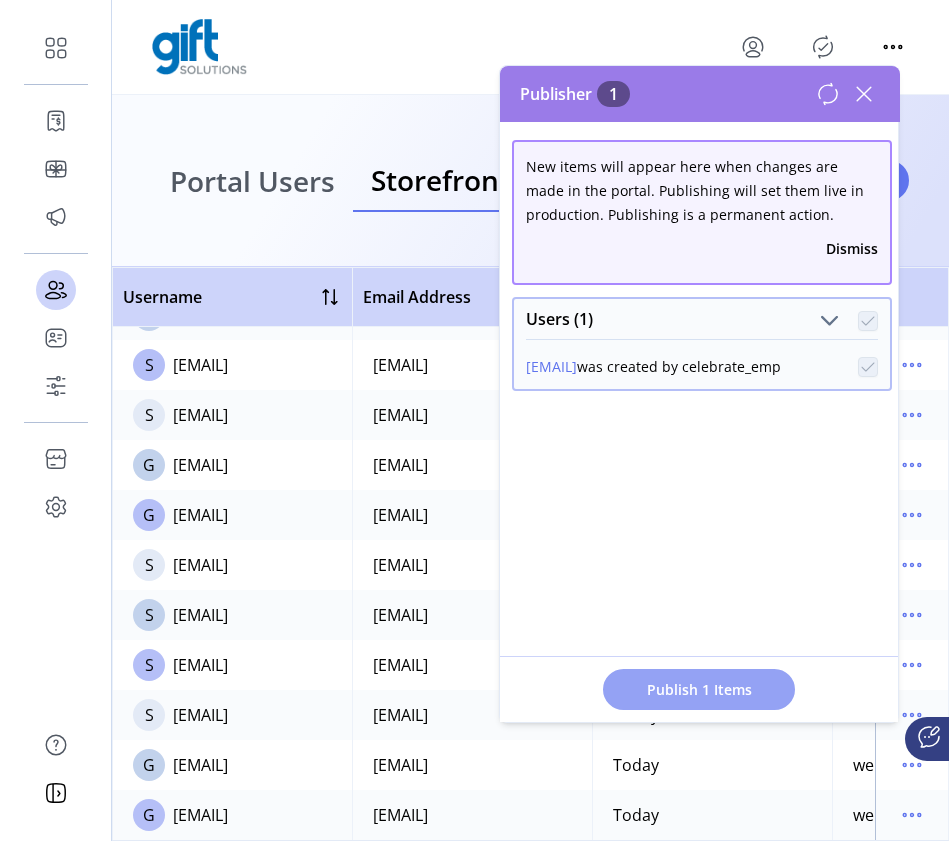 click on "Publish 1 Items" at bounding box center (699, 689) 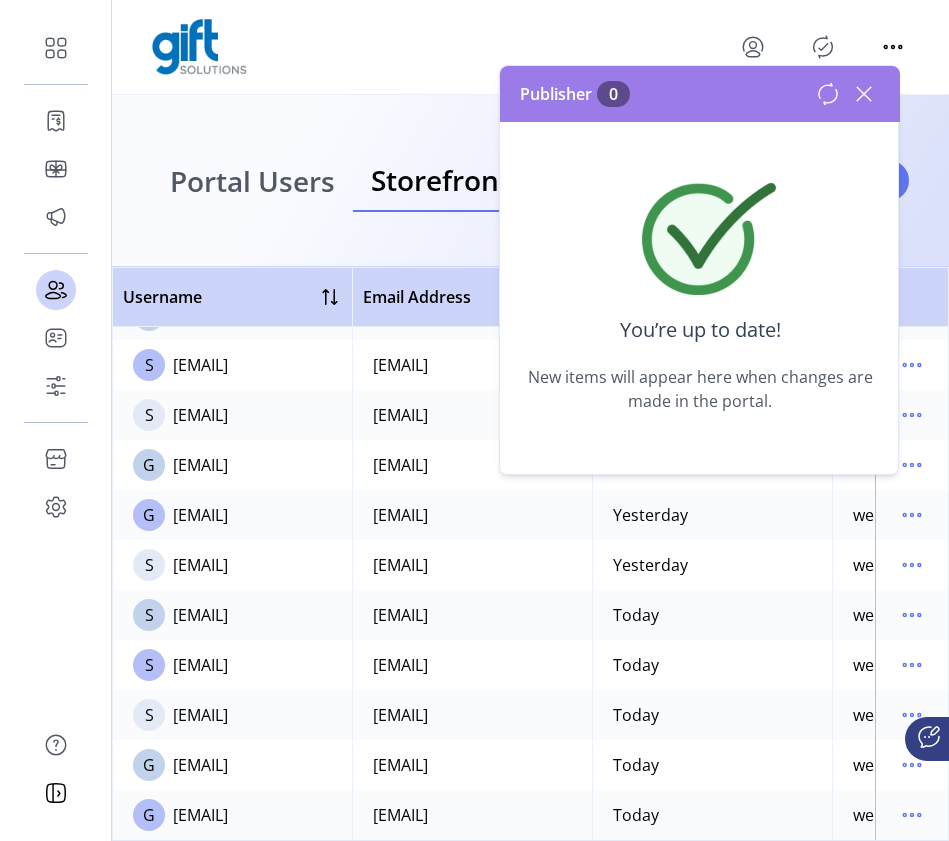 click at bounding box center [864, 94] 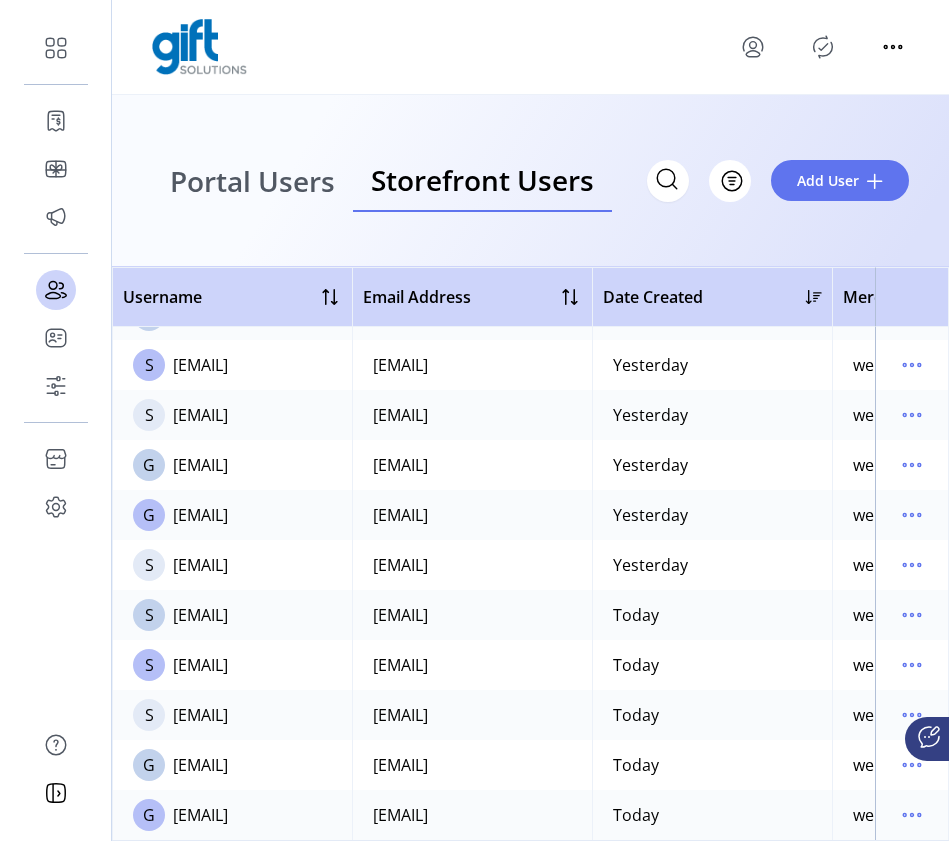 scroll, scrollTop: 0, scrollLeft: 0, axis: both 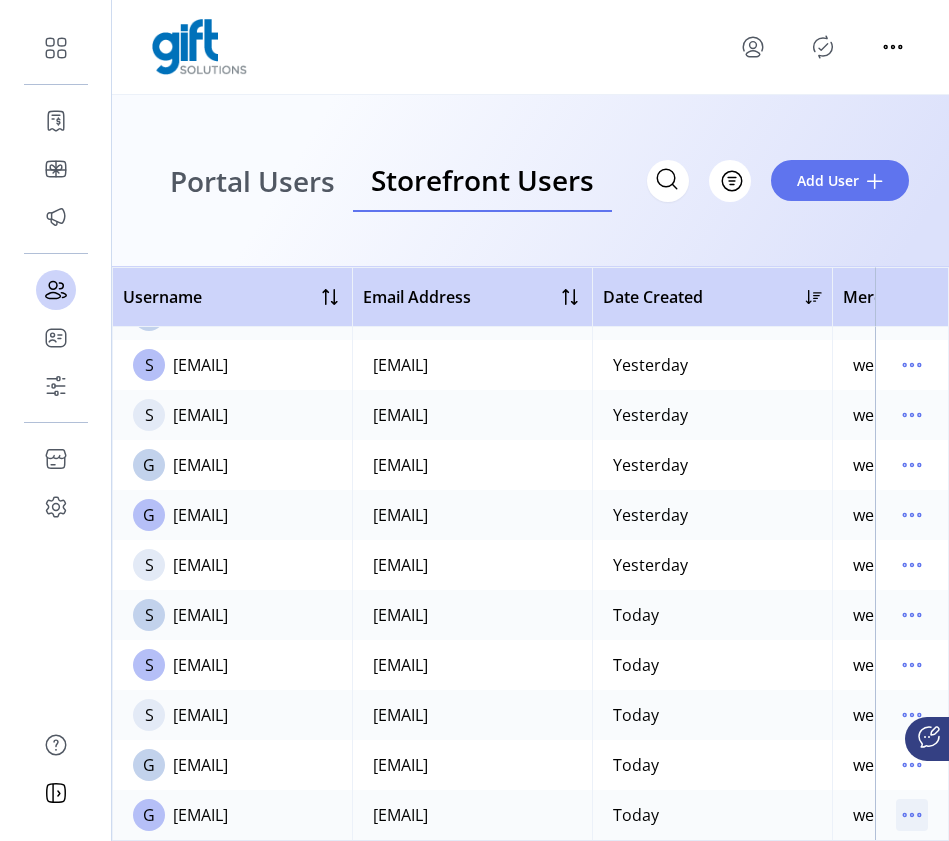 click at bounding box center (912, 815) 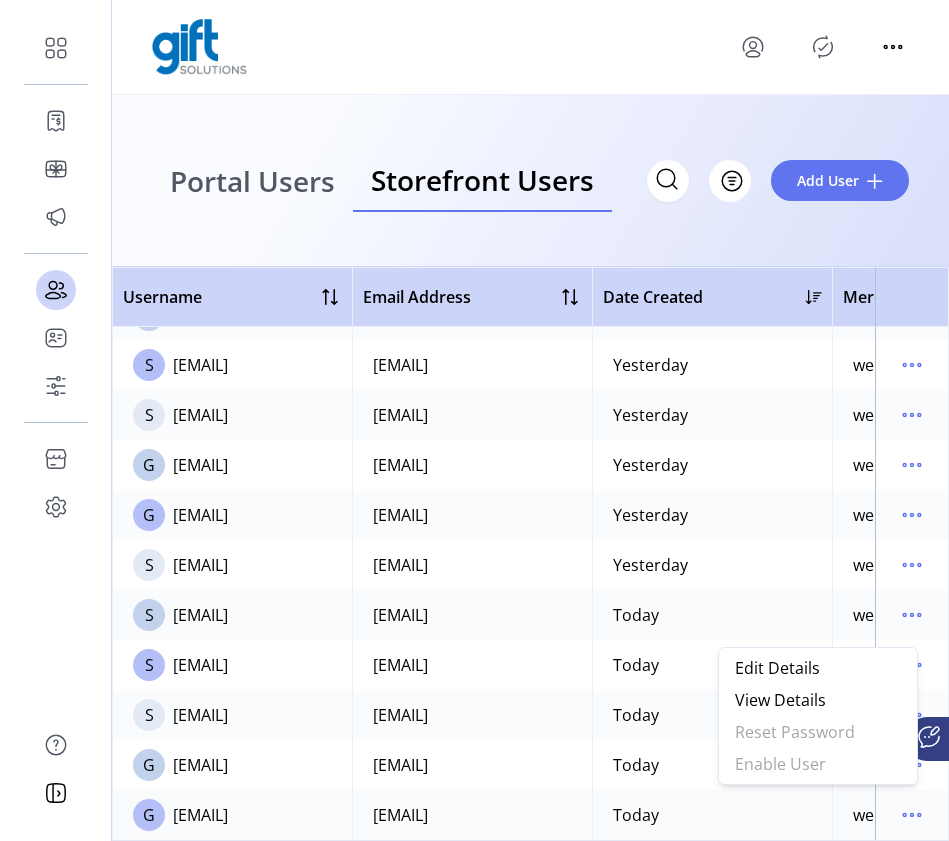 click on "Portal Users Storefront Users
Filter Add User" at bounding box center (530, 181) 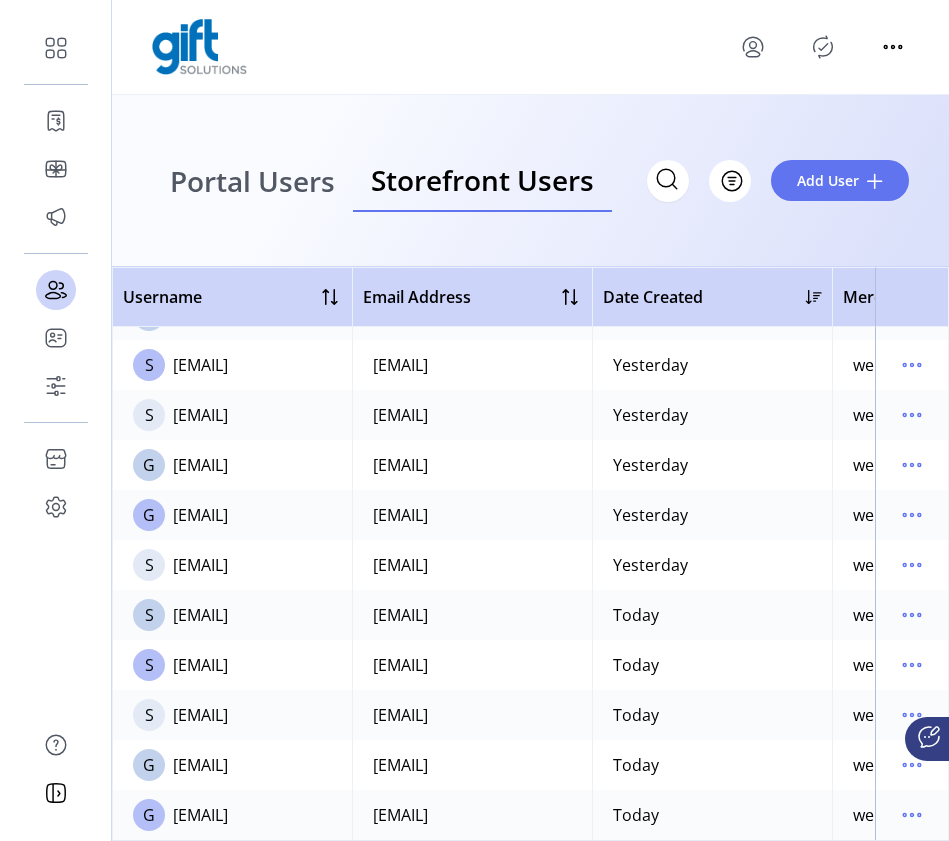 click on "Portal Users" at bounding box center (252, 181) 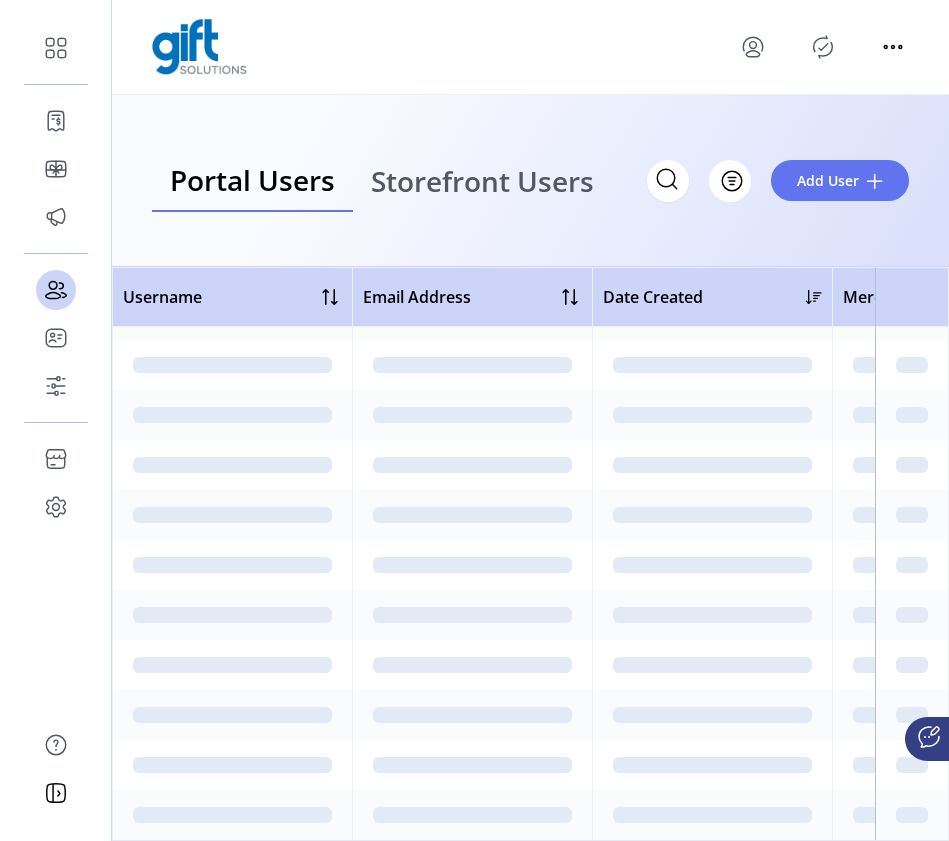 scroll, scrollTop: 0, scrollLeft: 0, axis: both 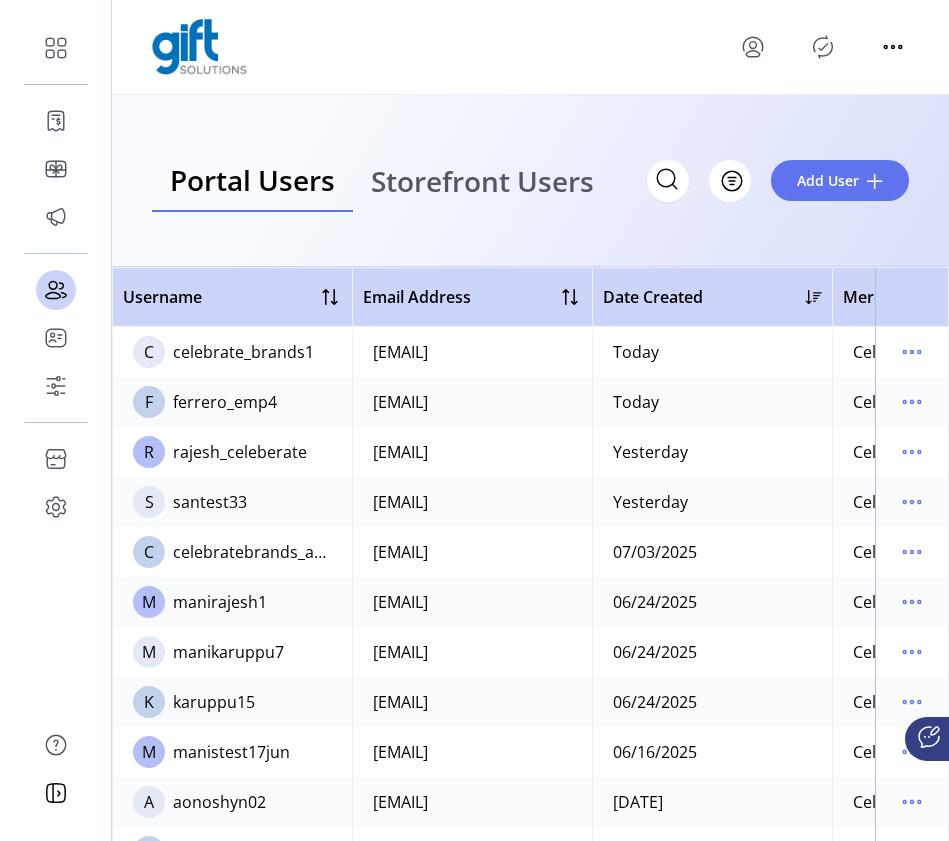 click on "Storefront Users" at bounding box center [482, 181] 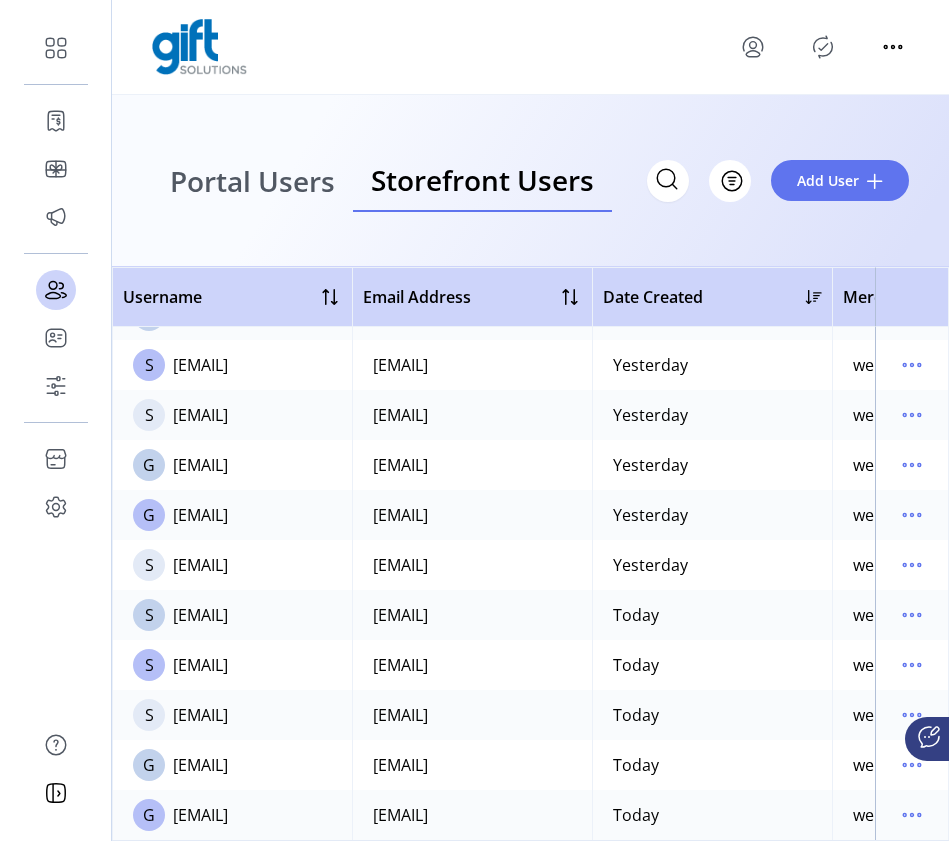 scroll, scrollTop: 103, scrollLeft: 0, axis: vertical 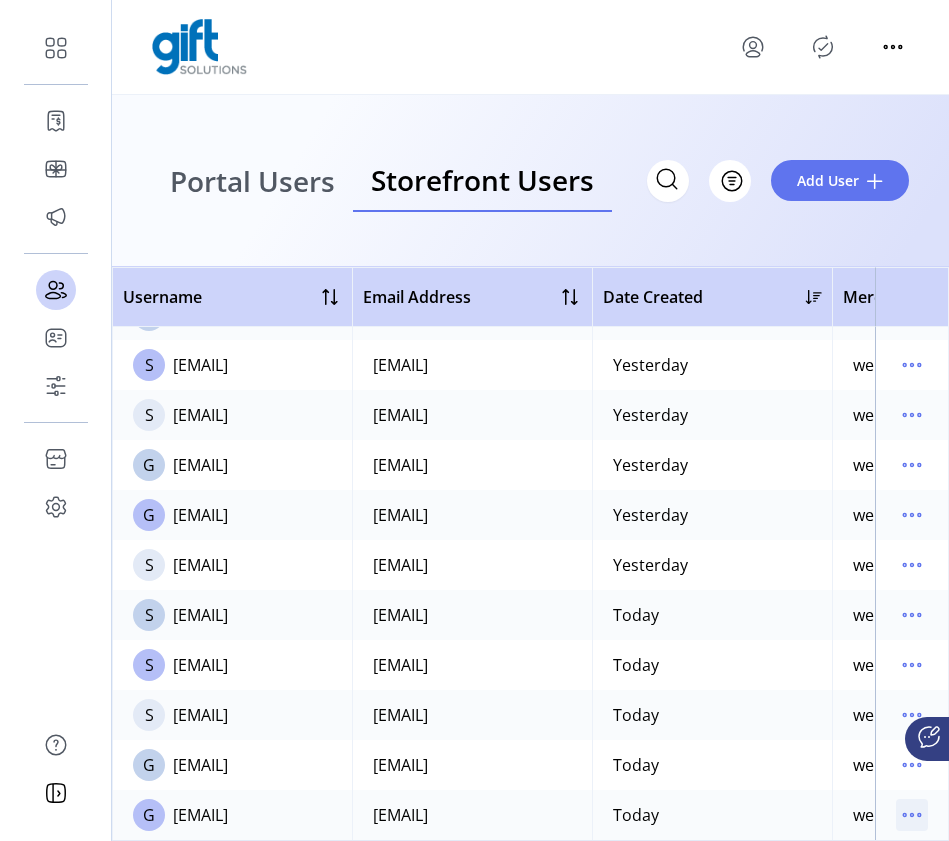 click at bounding box center [912, 815] 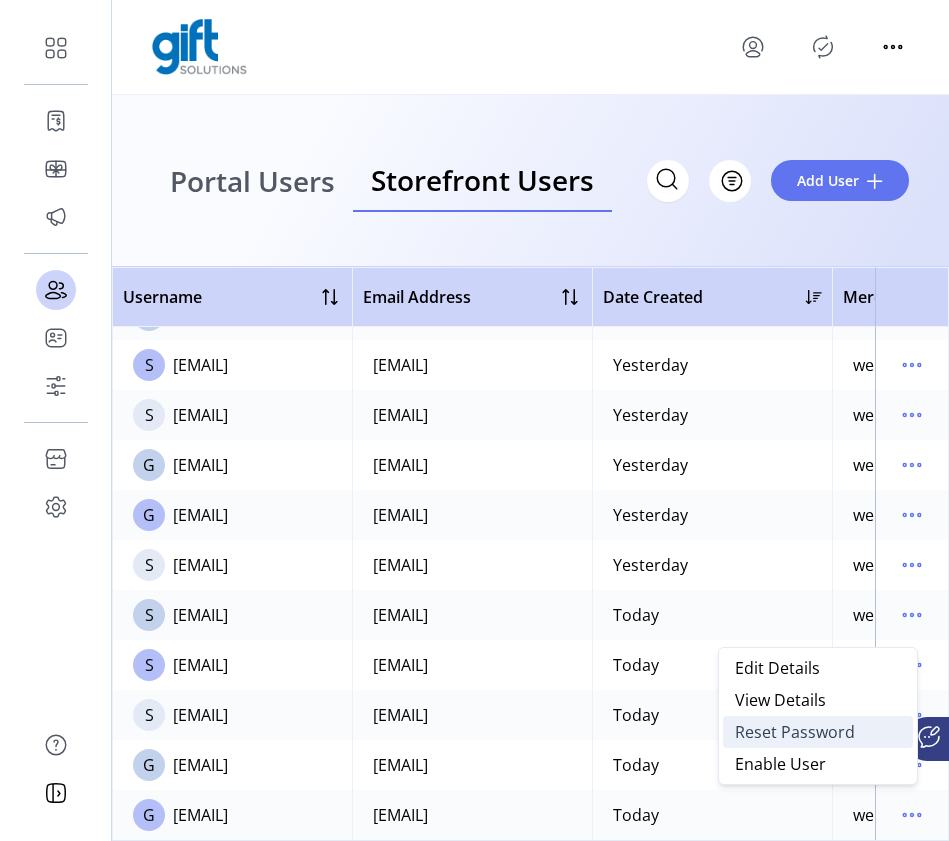 click on "Reset Password" at bounding box center [795, 732] 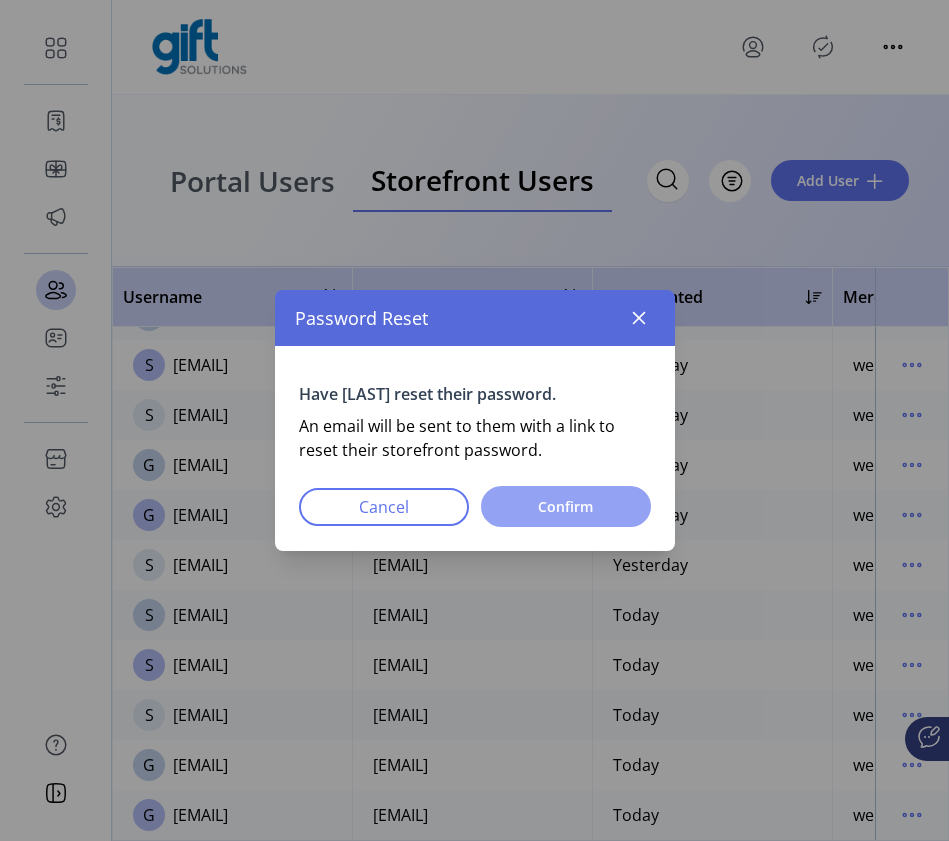 click on "Confirm" at bounding box center (566, 506) 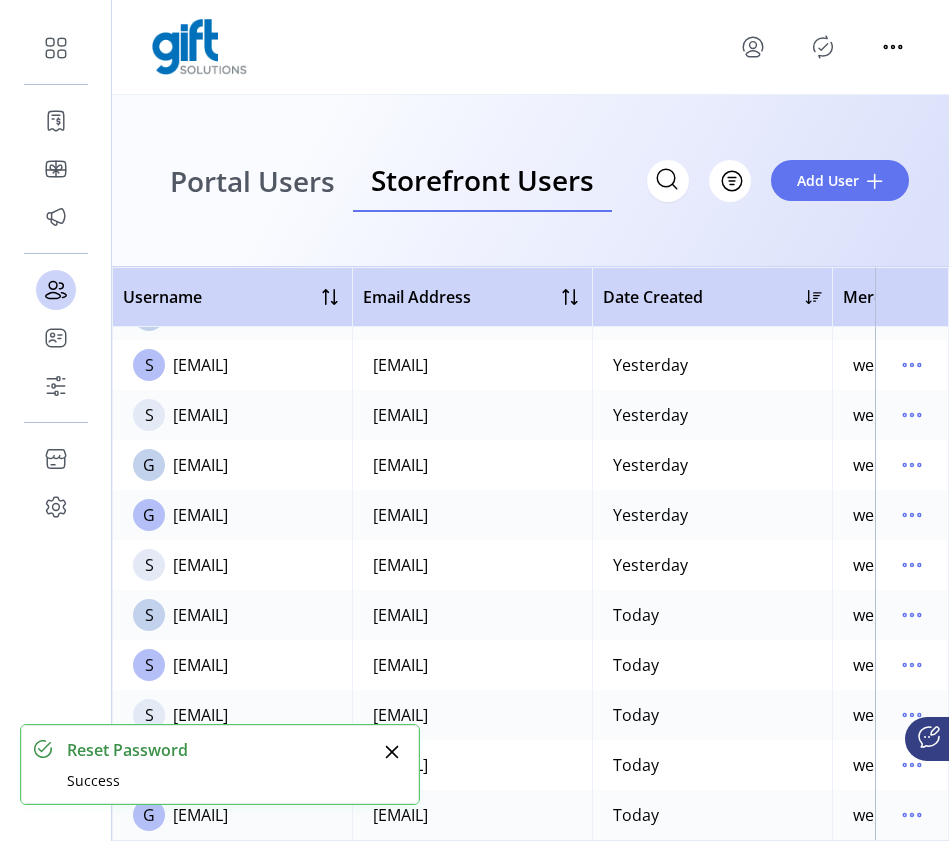 click at bounding box center [392, 752] 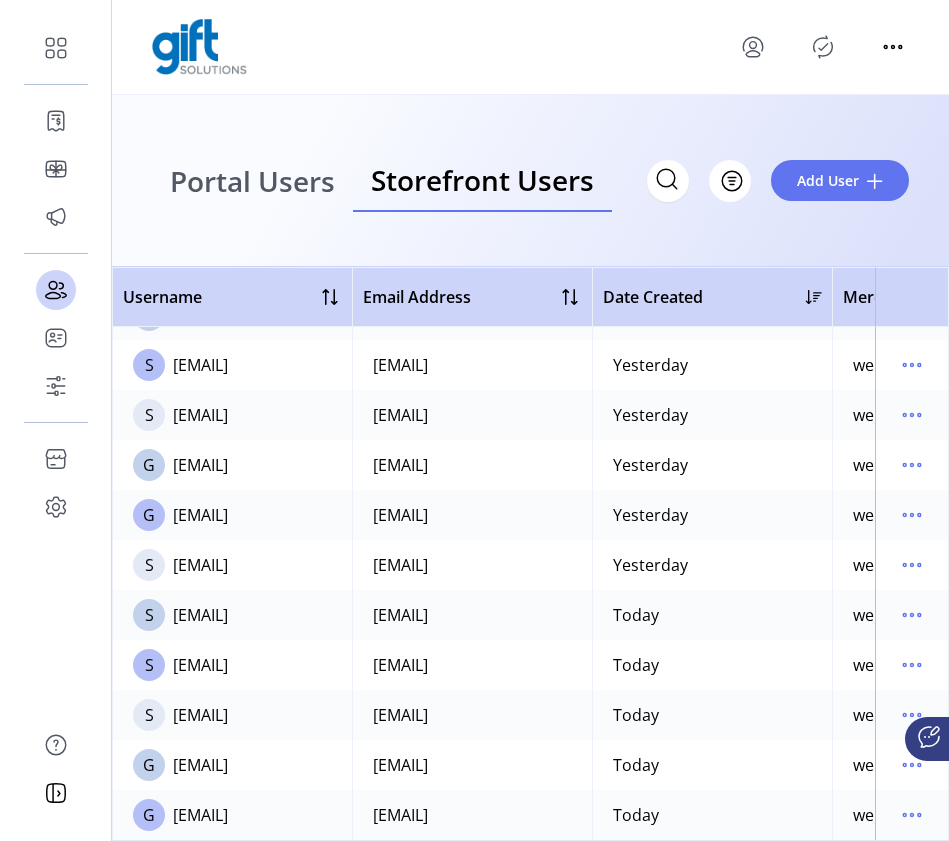 scroll, scrollTop: 0, scrollLeft: 0, axis: both 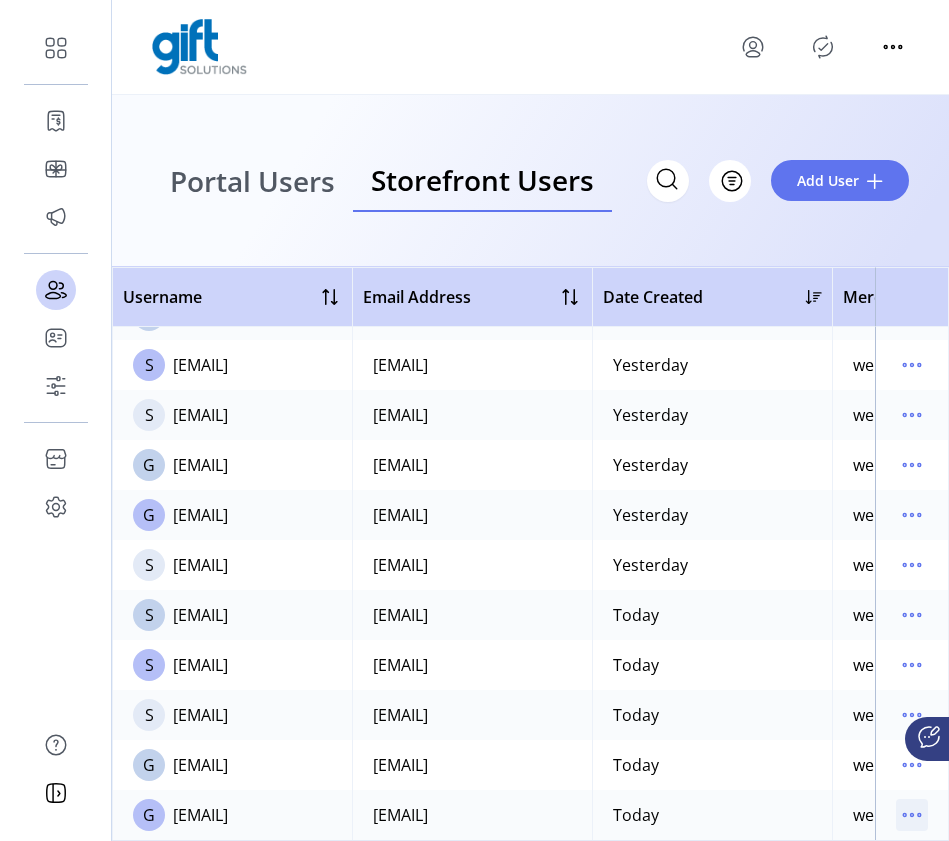 click at bounding box center (912, 815) 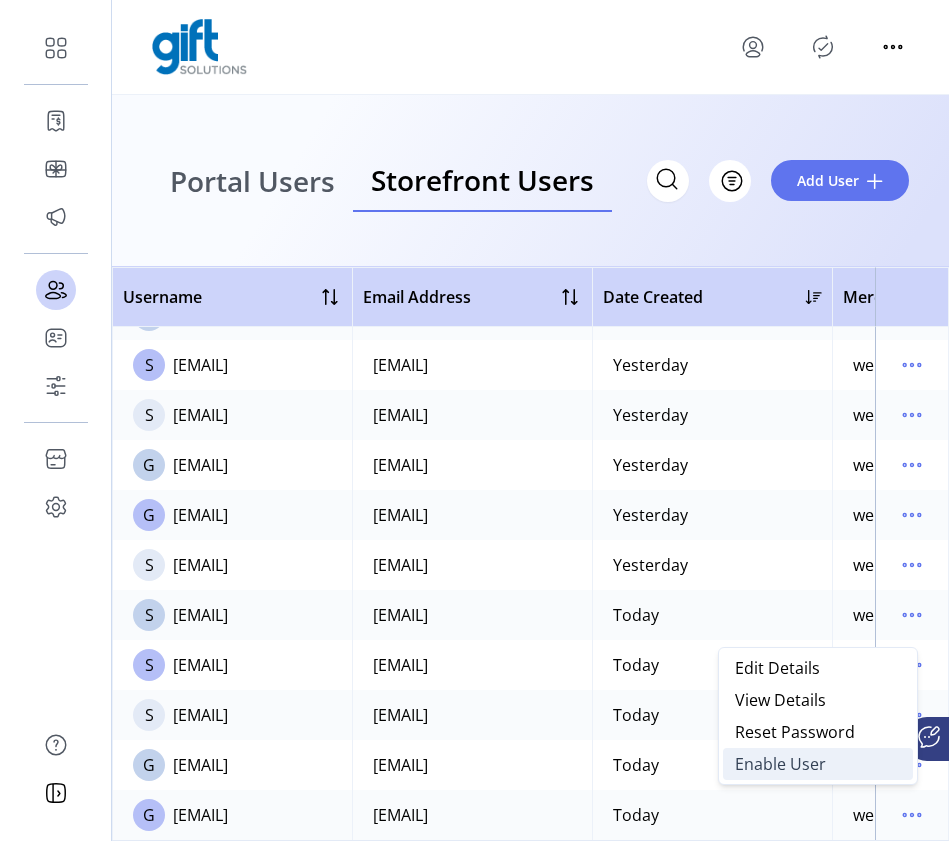 click on "Enable User" at bounding box center (818, 764) 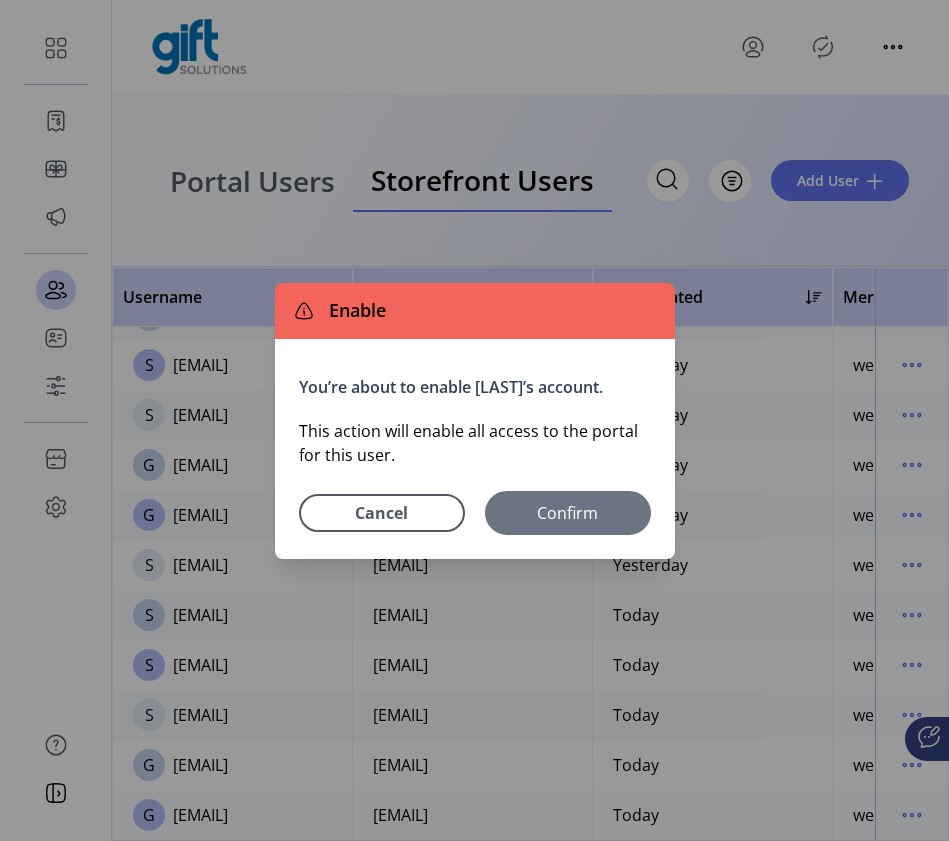 click on "Confirm" at bounding box center (568, 513) 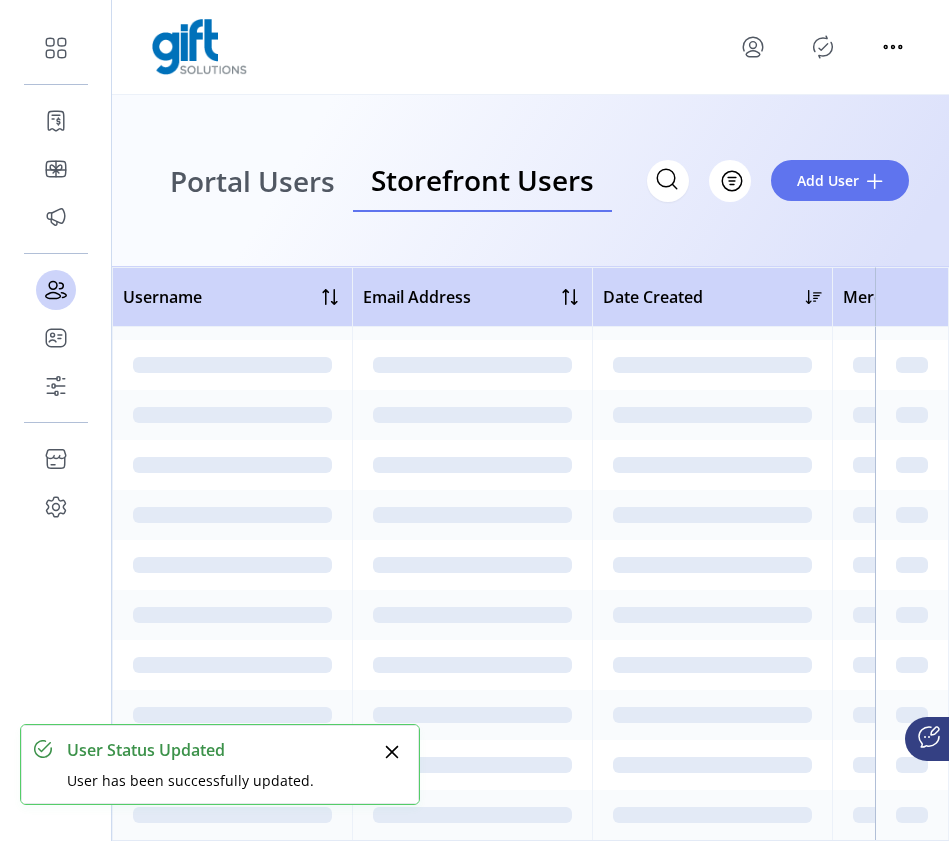 scroll, scrollTop: 0, scrollLeft: 0, axis: both 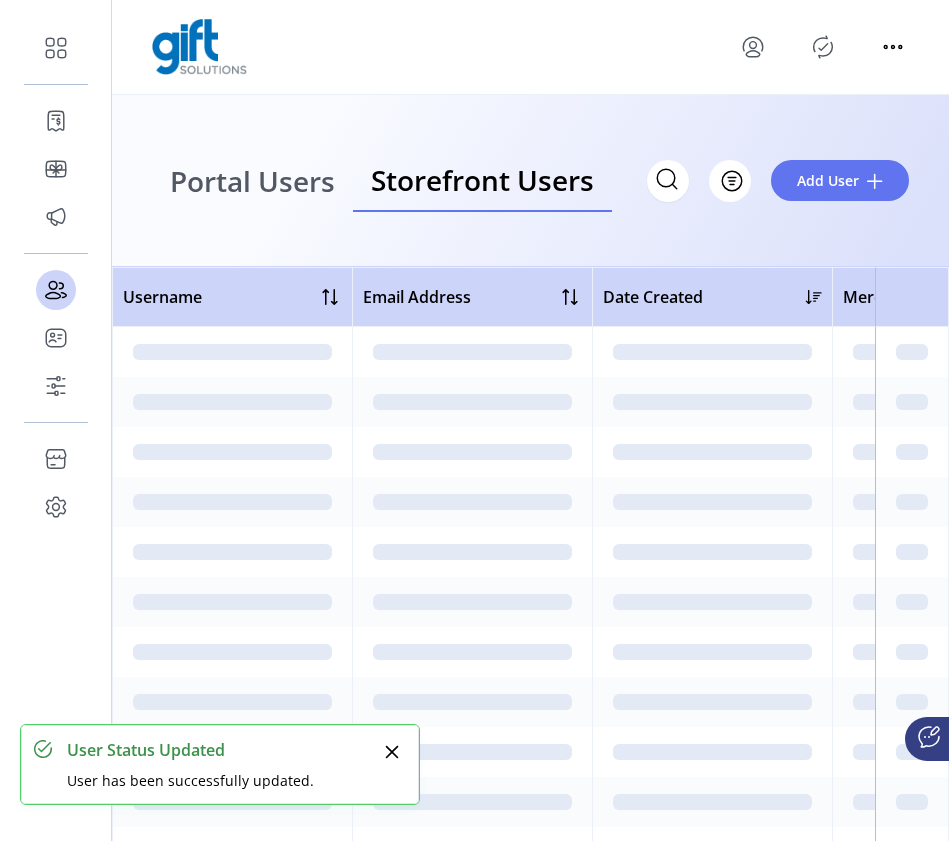click at bounding box center (392, 752) 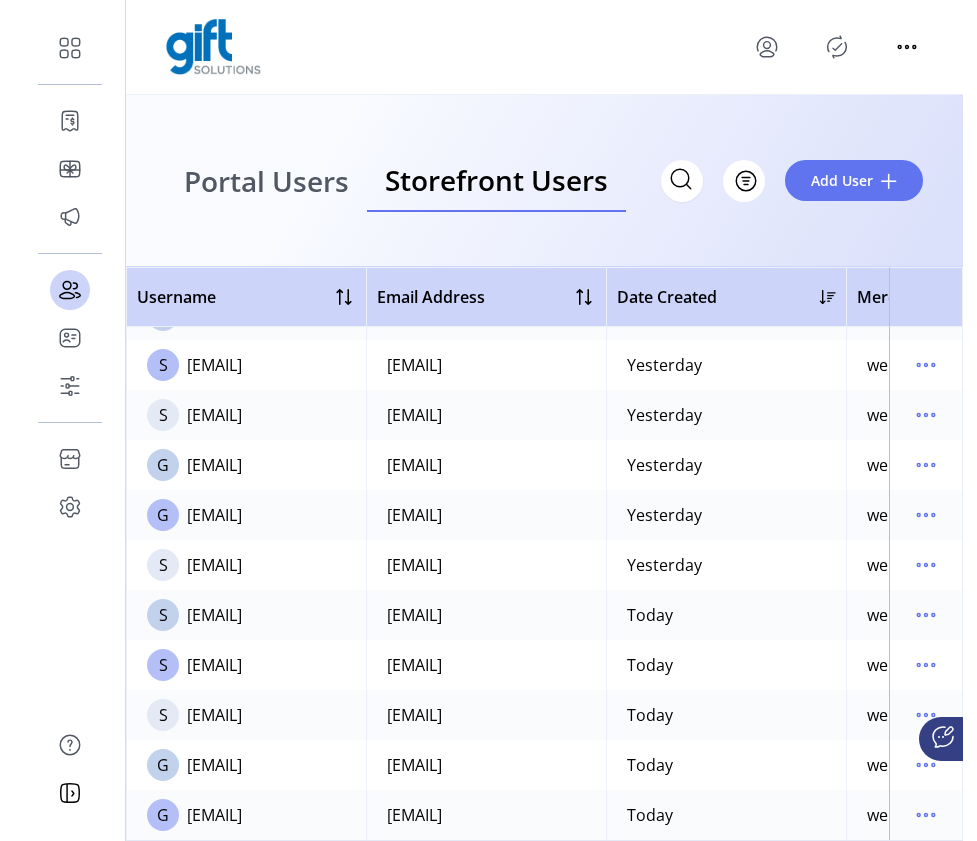 scroll, scrollTop: 103, scrollLeft: 0, axis: vertical 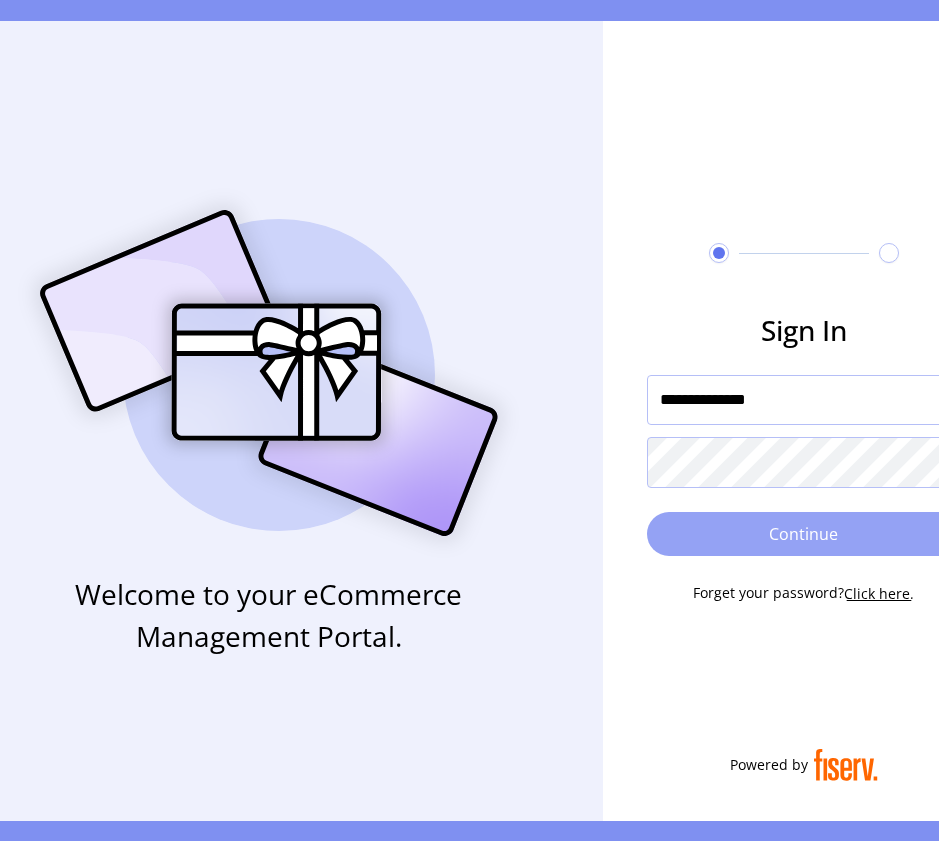 click on "Continue" at bounding box center [804, 534] 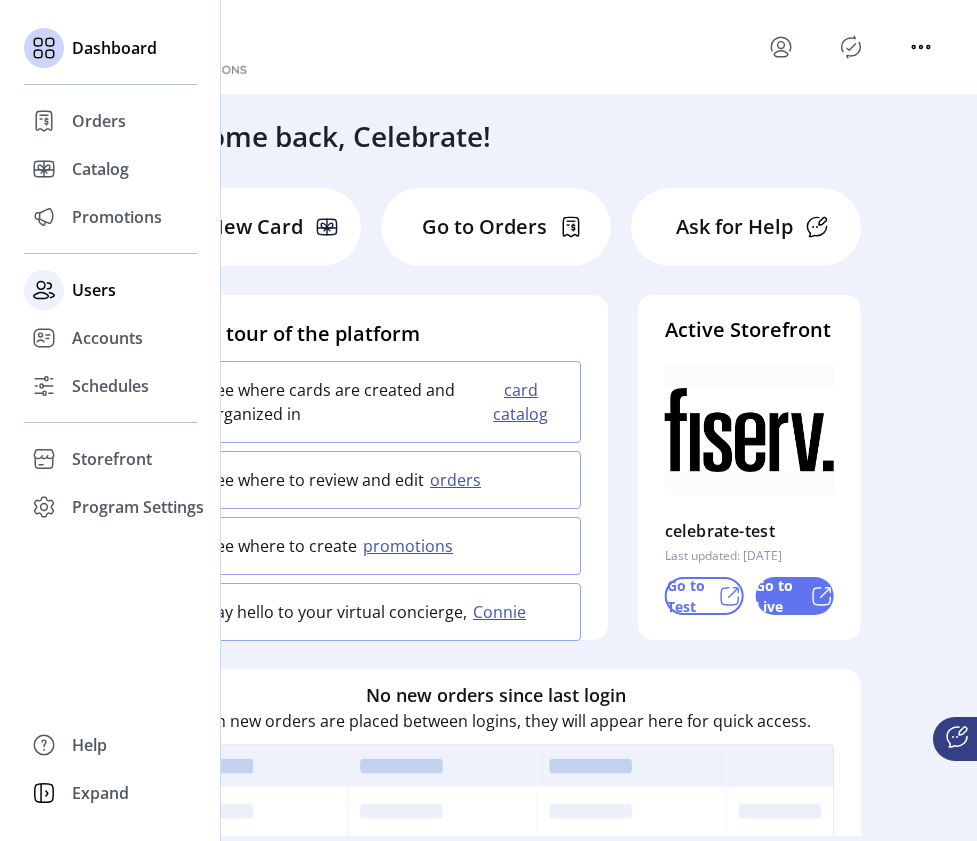 click on "Users" at bounding box center [99, 121] 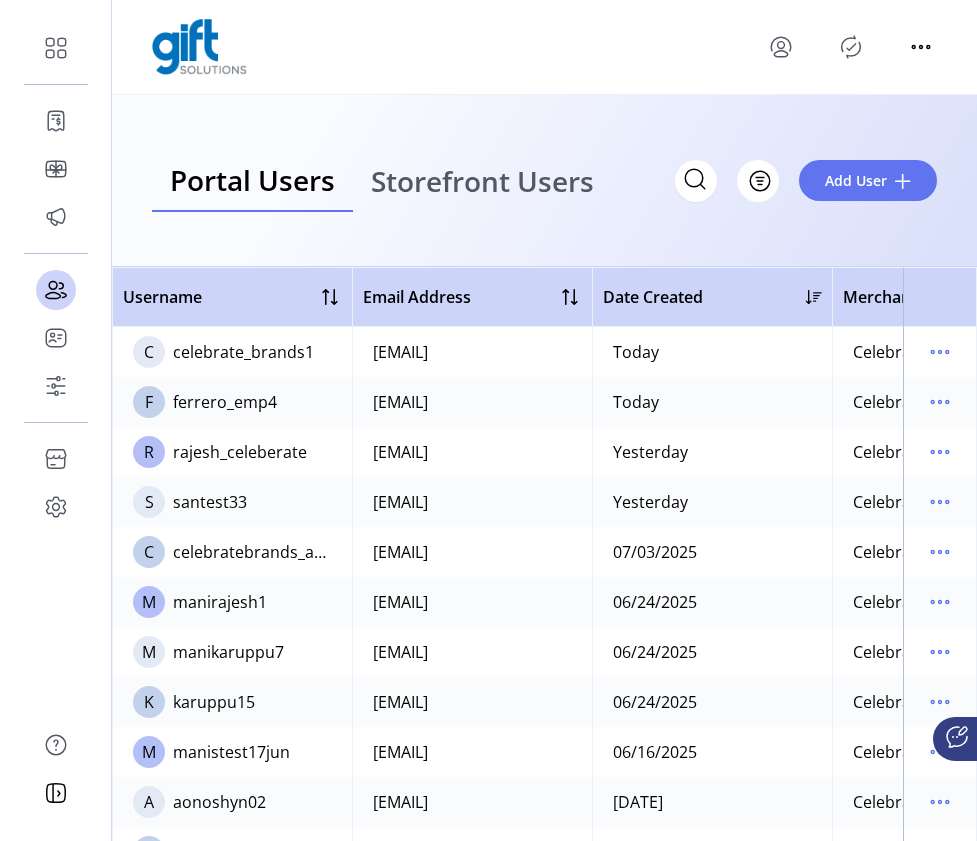 click on "Storefront Users" at bounding box center [482, 181] 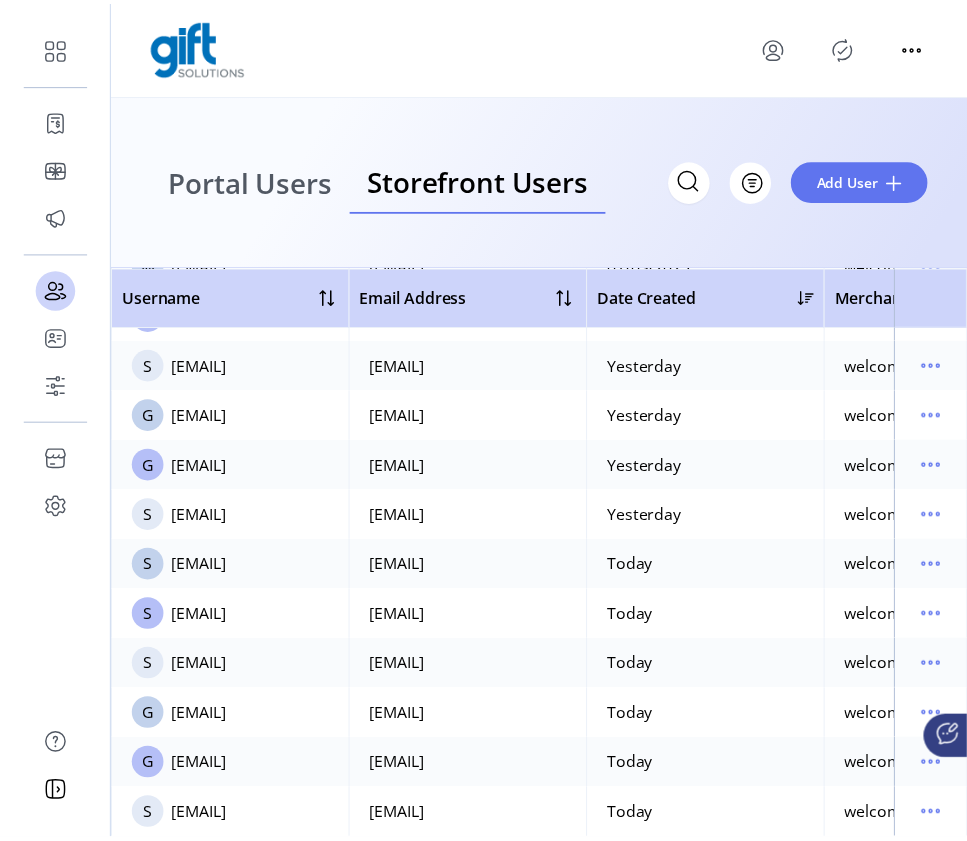 scroll, scrollTop: 153, scrollLeft: 0, axis: vertical 